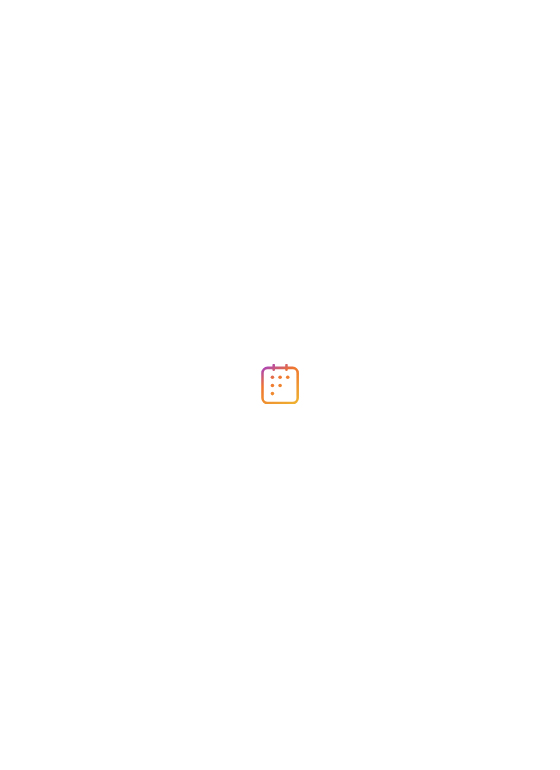 scroll, scrollTop: 0, scrollLeft: 0, axis: both 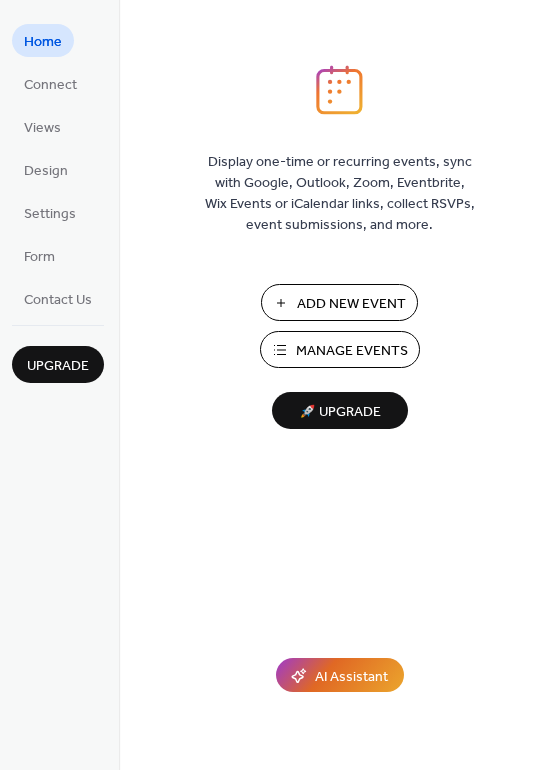 click on "Manage Events" at bounding box center (352, 351) 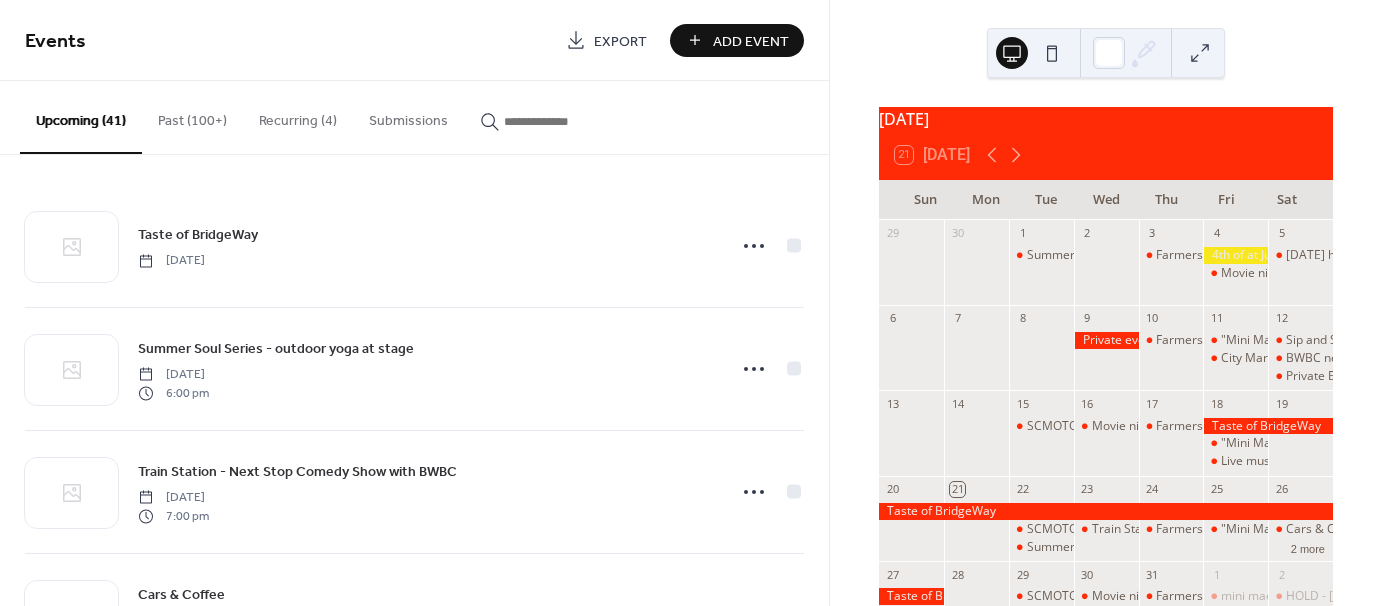 scroll, scrollTop: 0, scrollLeft: 0, axis: both 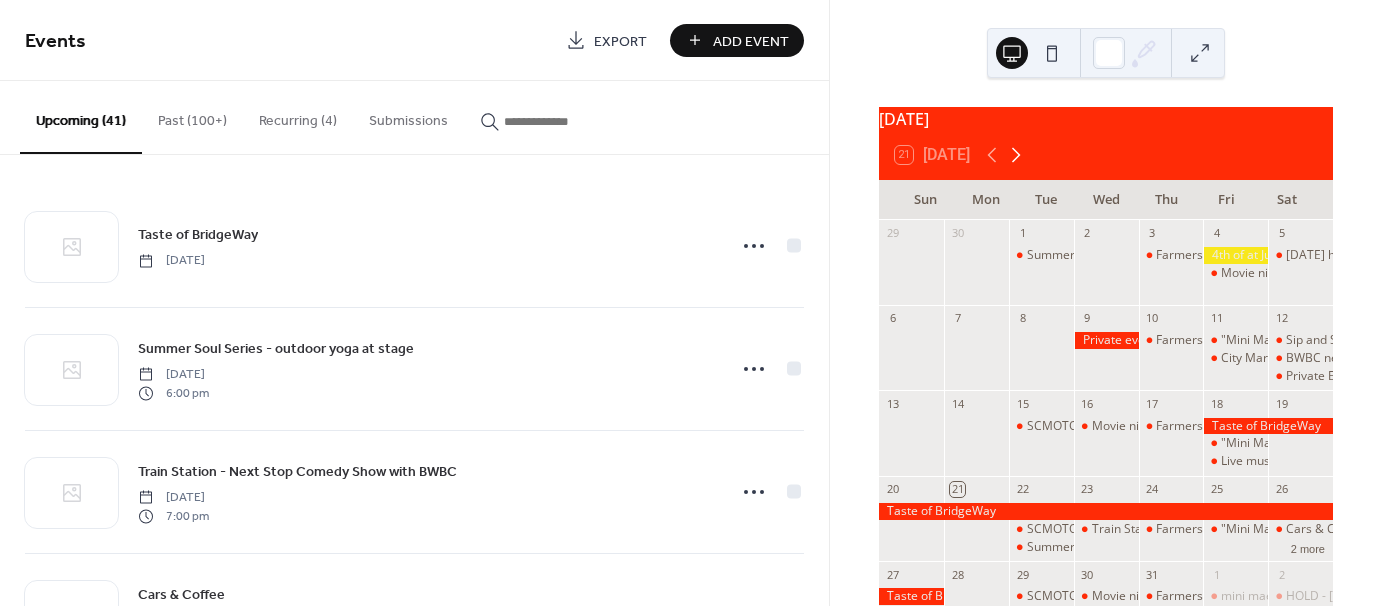 click 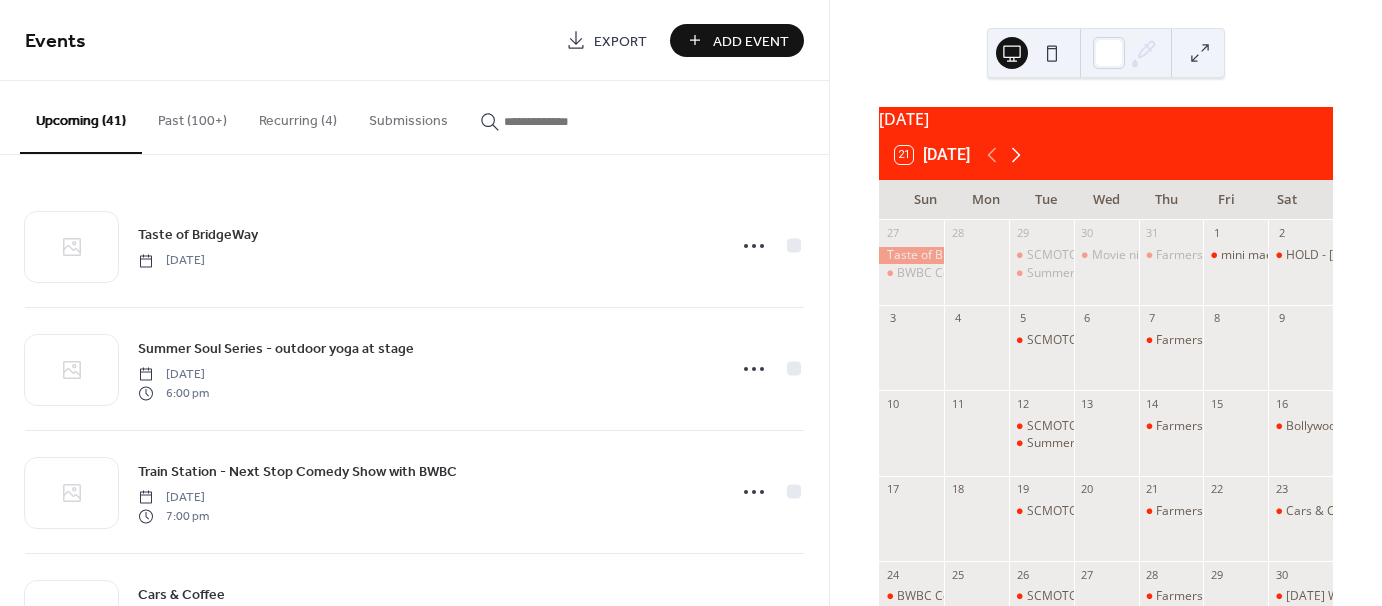 click 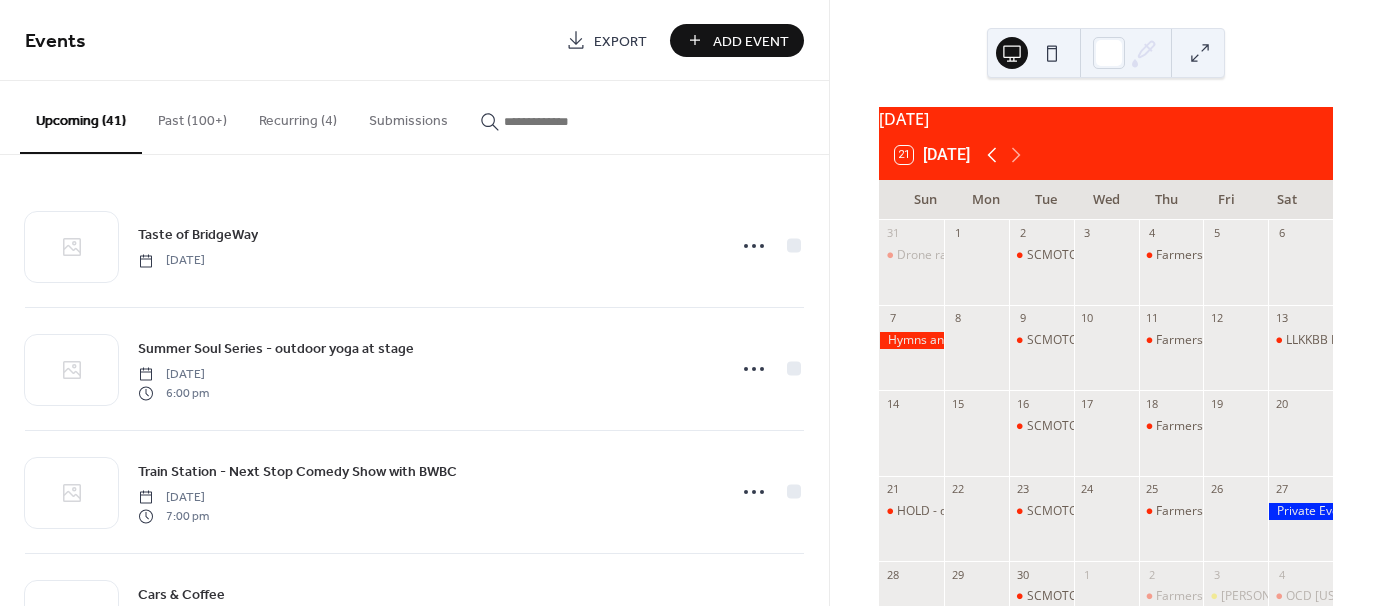 click 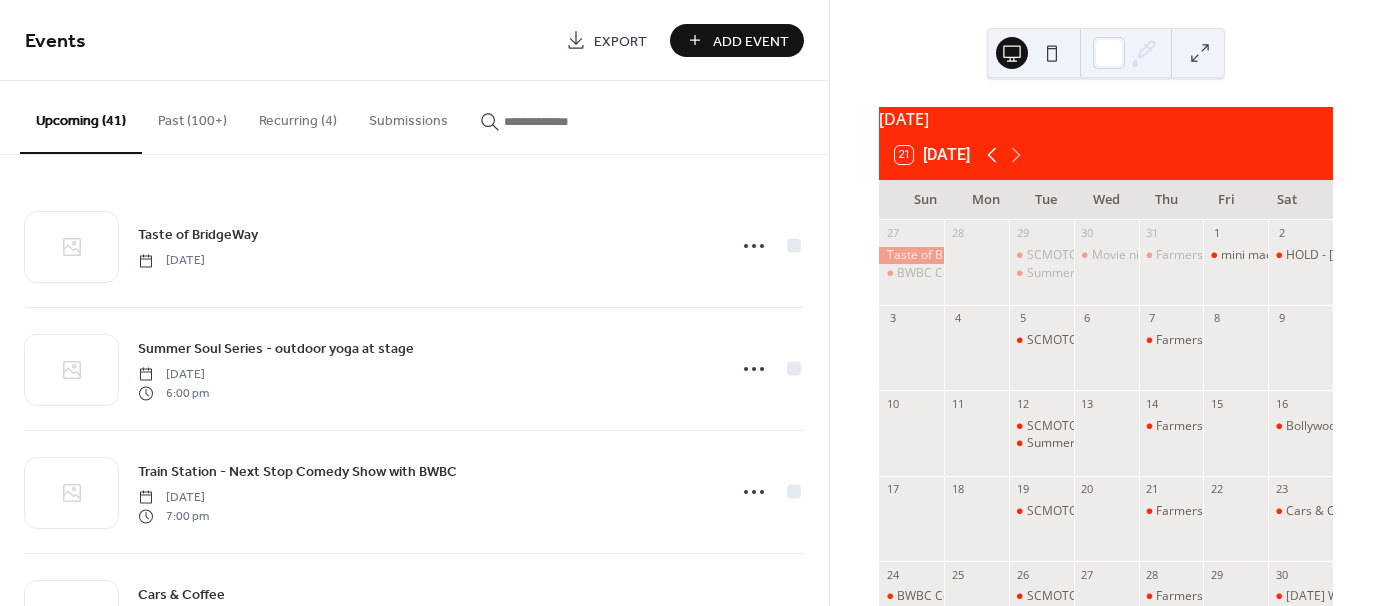 click 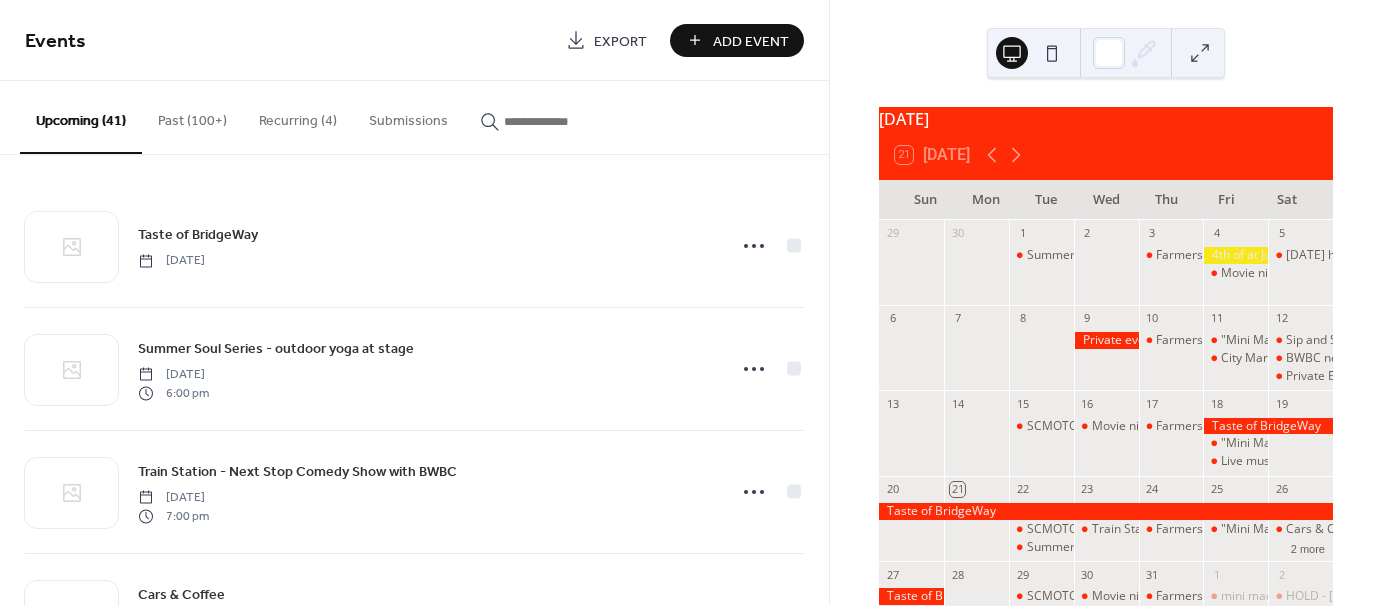 scroll, scrollTop: 100, scrollLeft: 0, axis: vertical 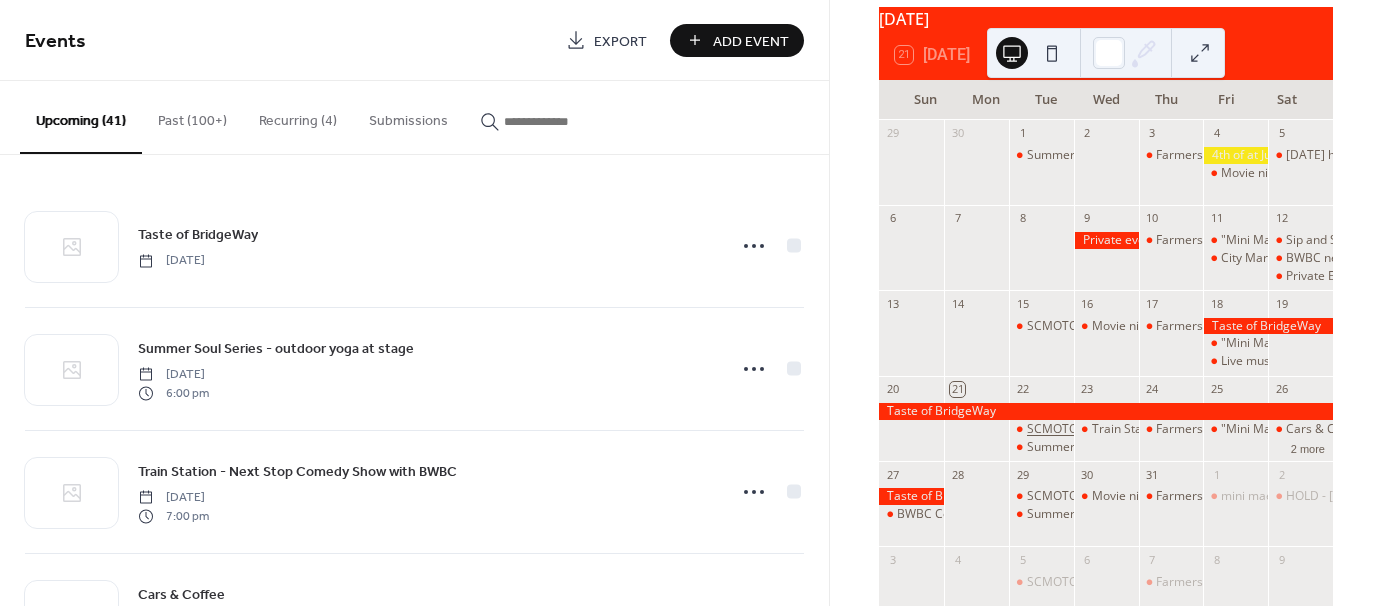 click on "SCMOTO Bike Night w/ BridgeWay Brewing" at bounding box center (1147, 429) 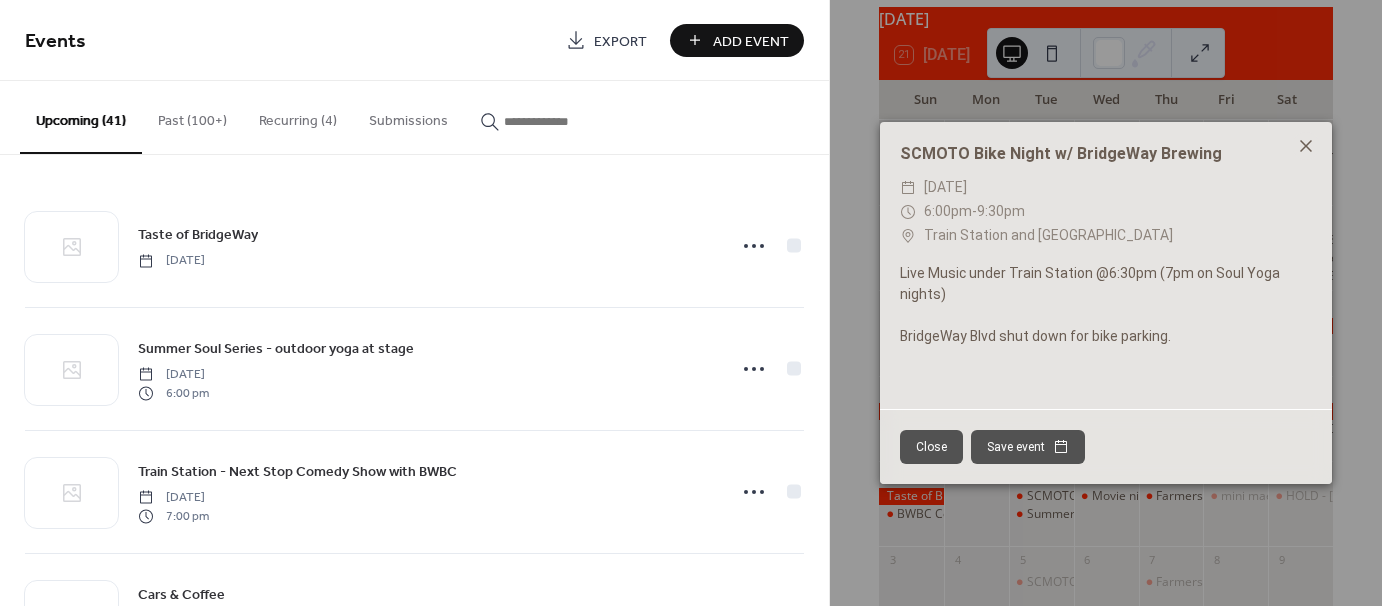 click 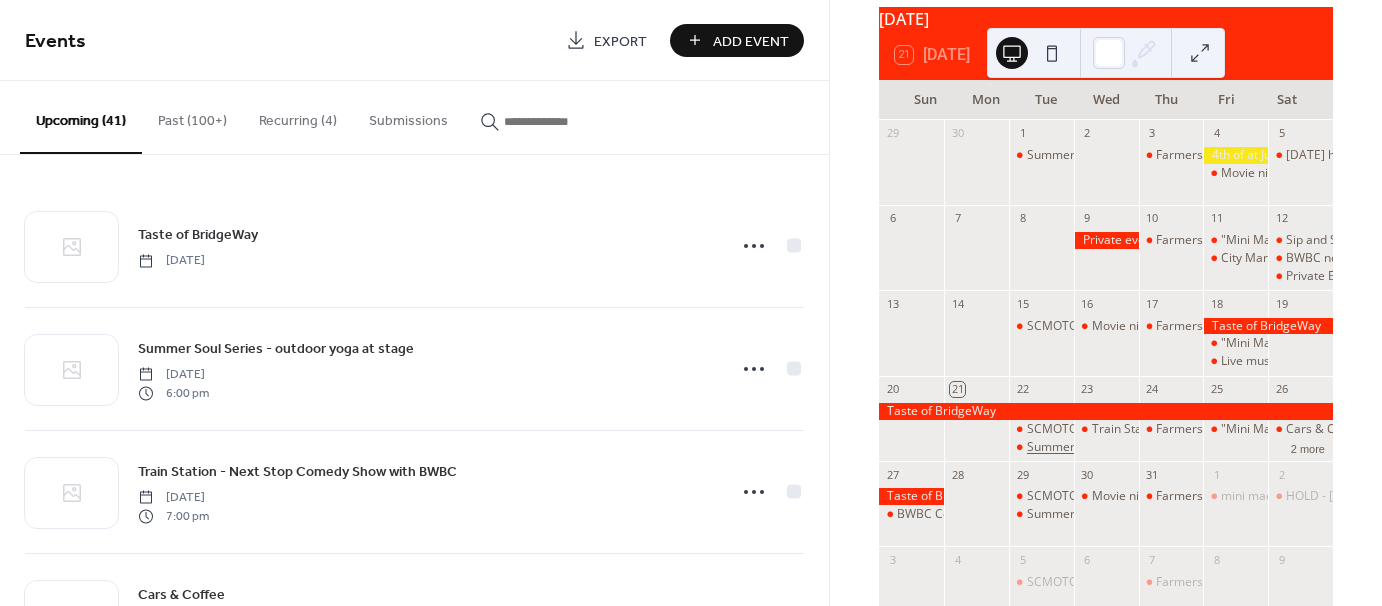click on "Summer Soul Series - outdoor yoga at stage" at bounding box center [1149, 447] 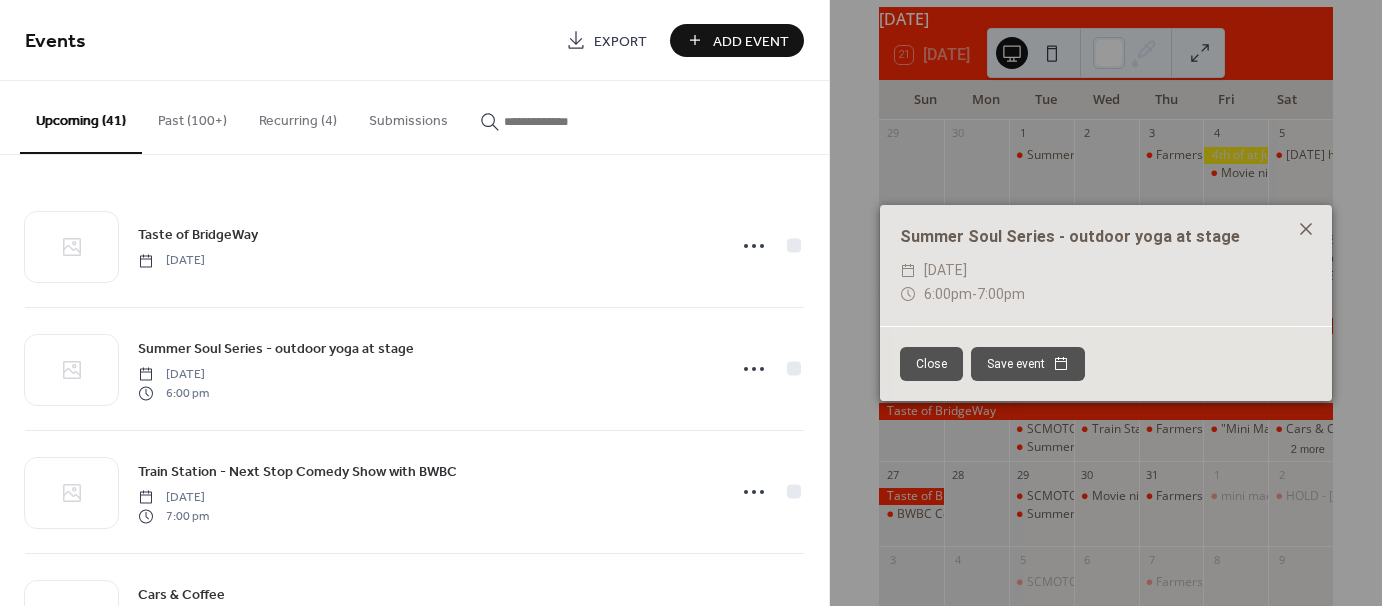 click 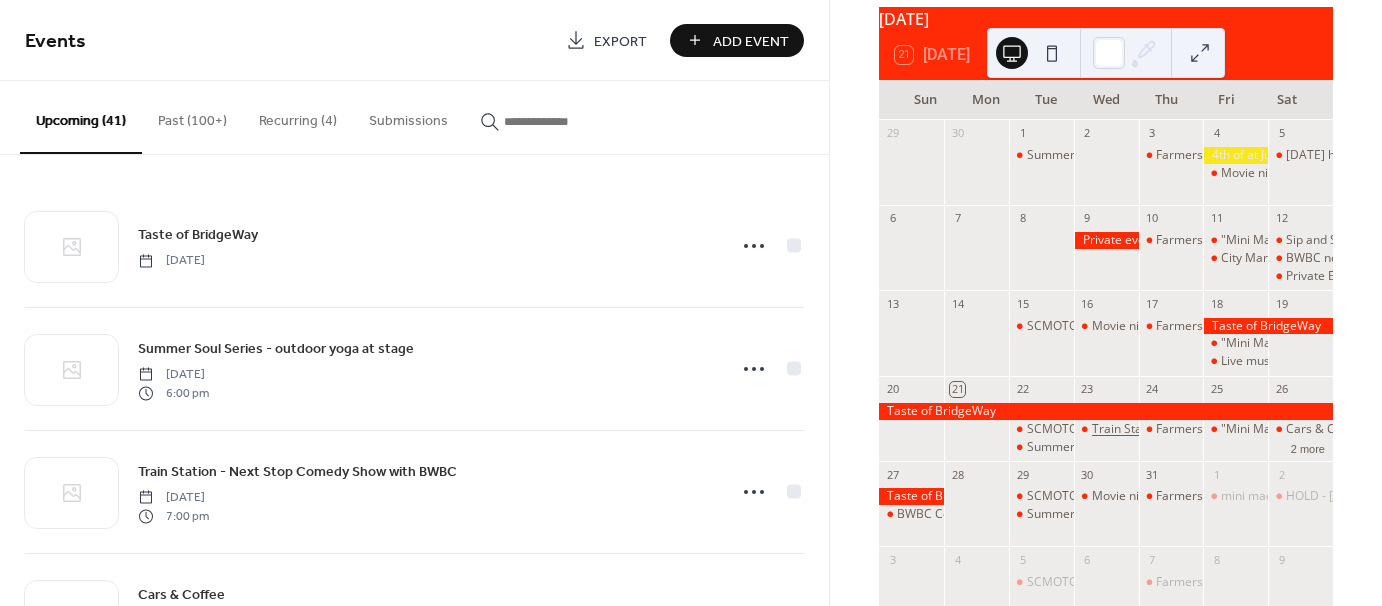 click on "Train Station - Next Stop Comedy Show with BWBC" at bounding box center [1232, 429] 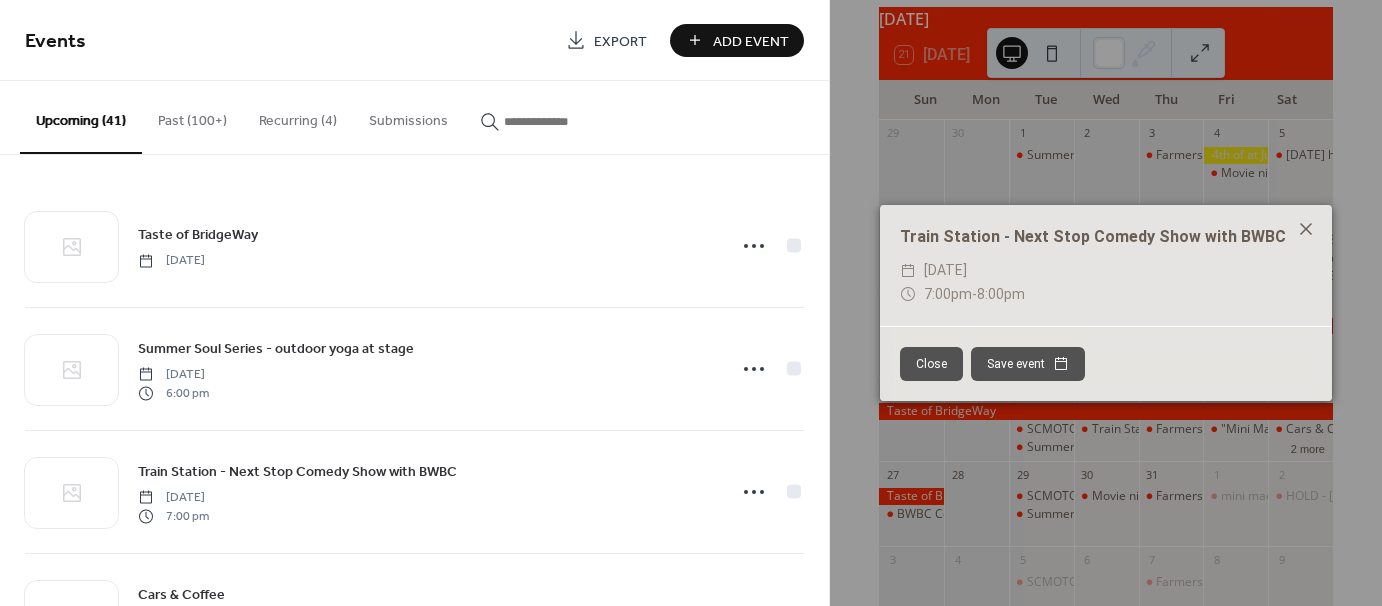 click 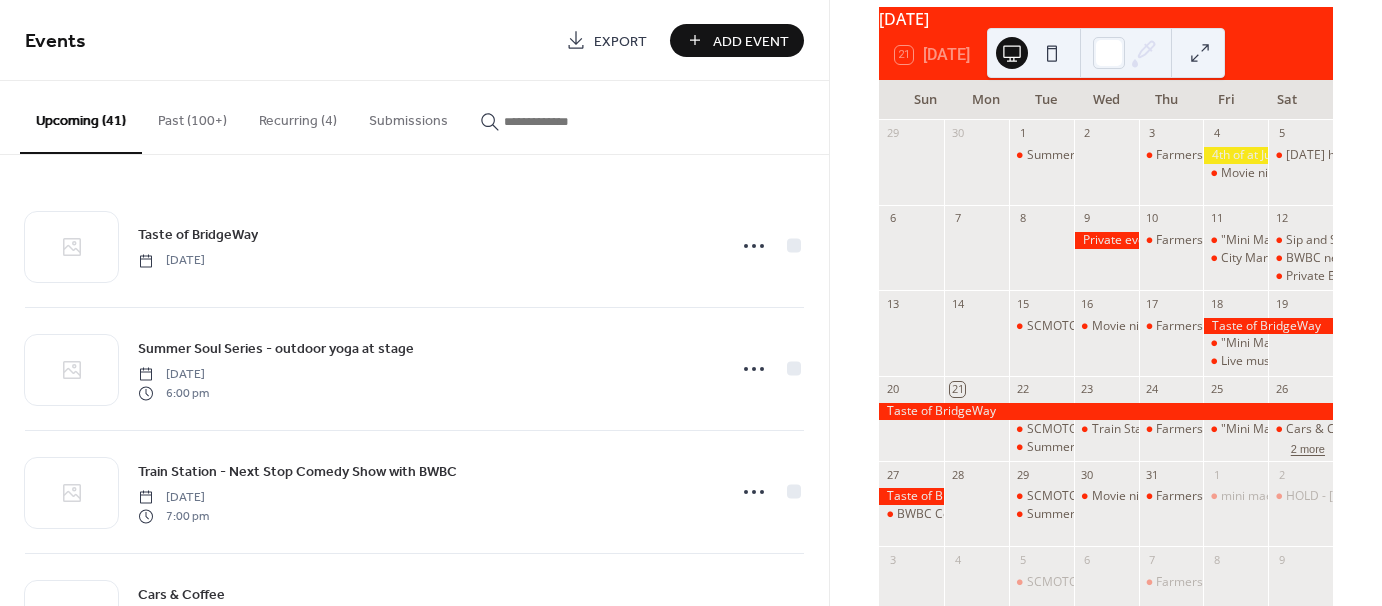 click on "2 more" at bounding box center (1308, 447) 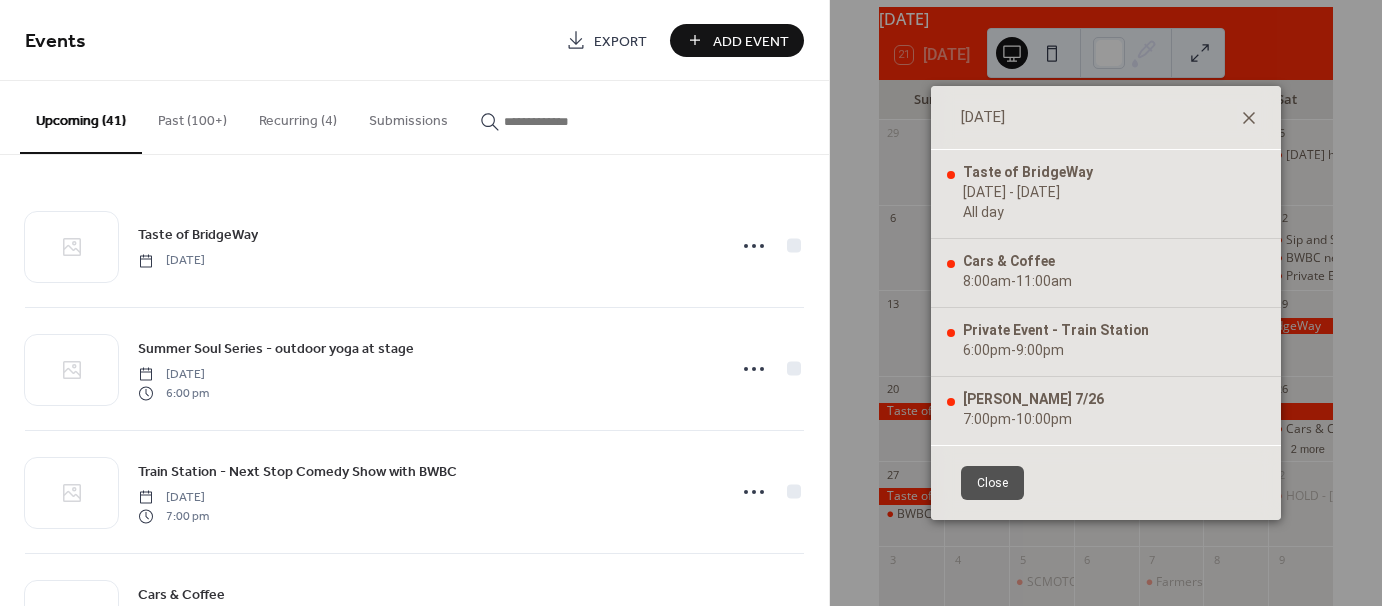 click 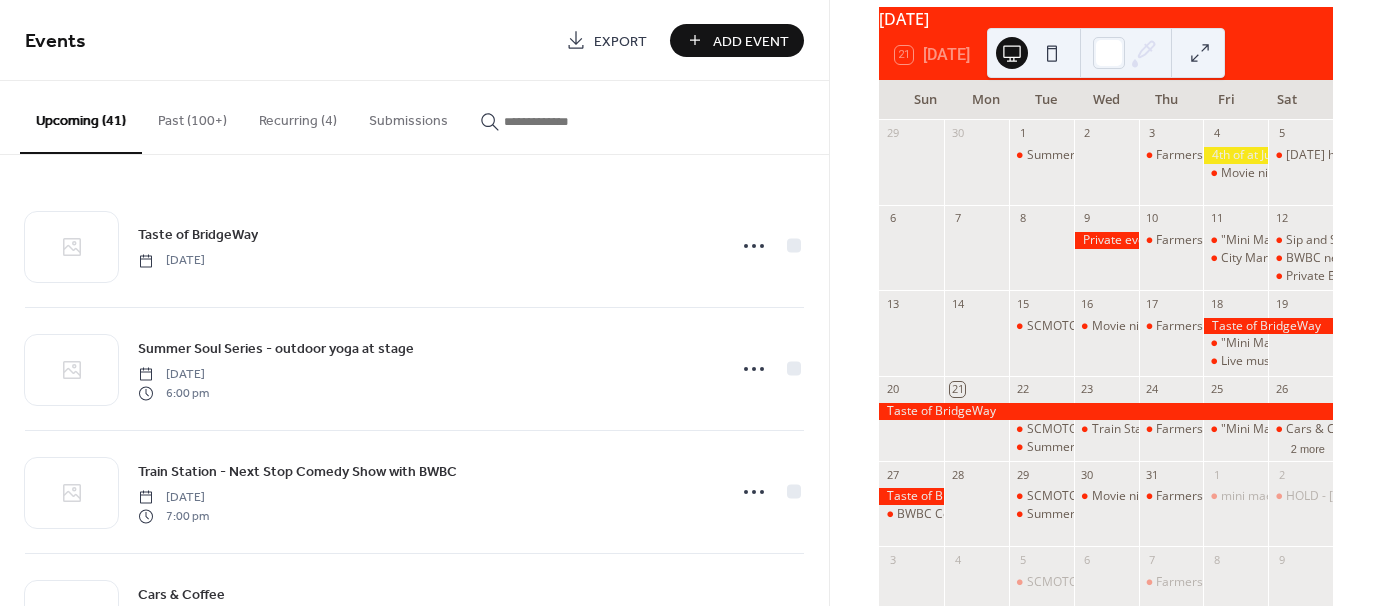 scroll, scrollTop: 184, scrollLeft: 0, axis: vertical 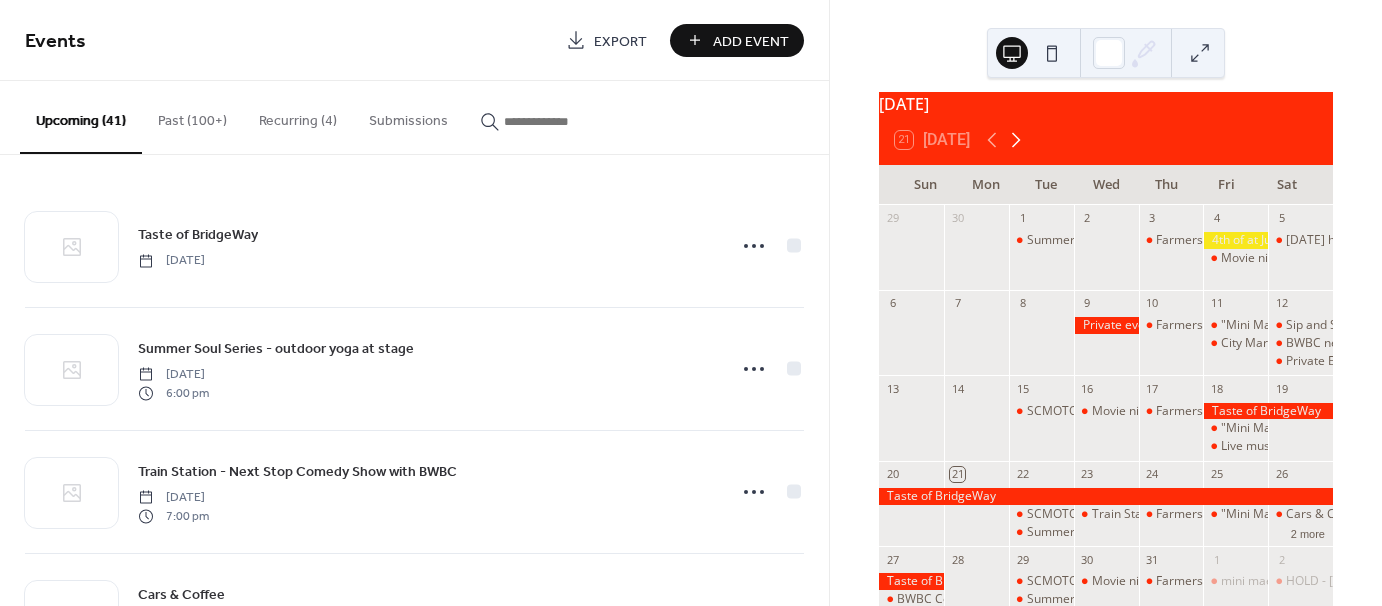 click 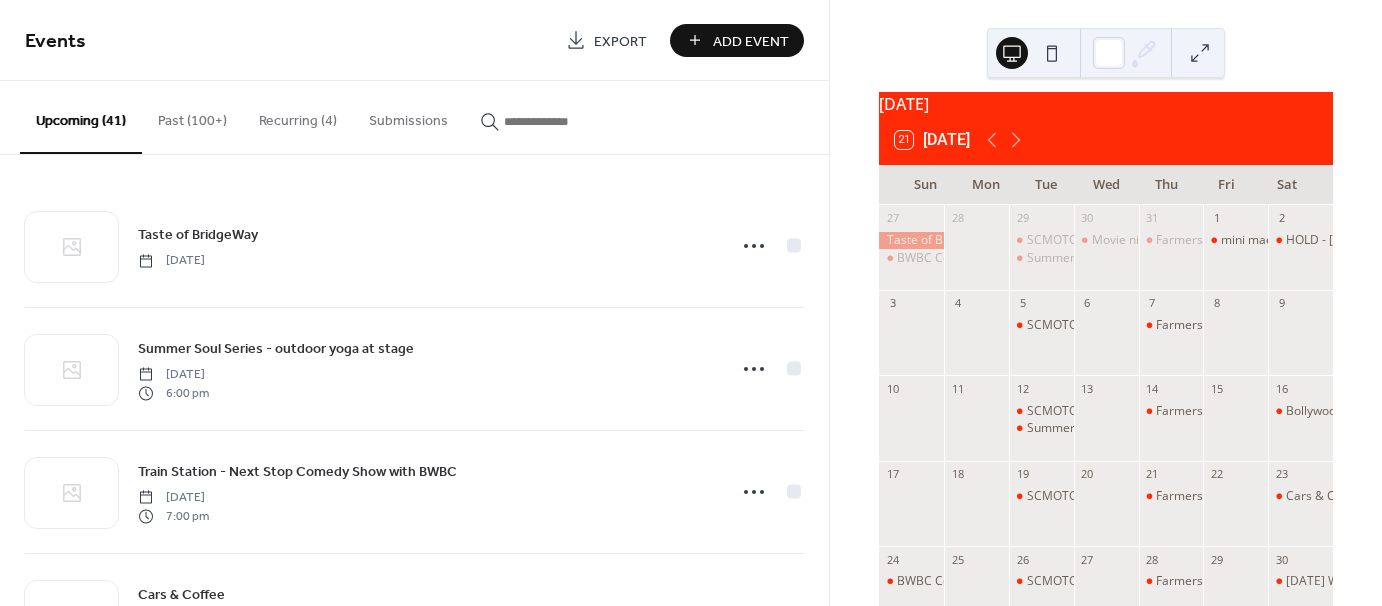 scroll, scrollTop: 115, scrollLeft: 0, axis: vertical 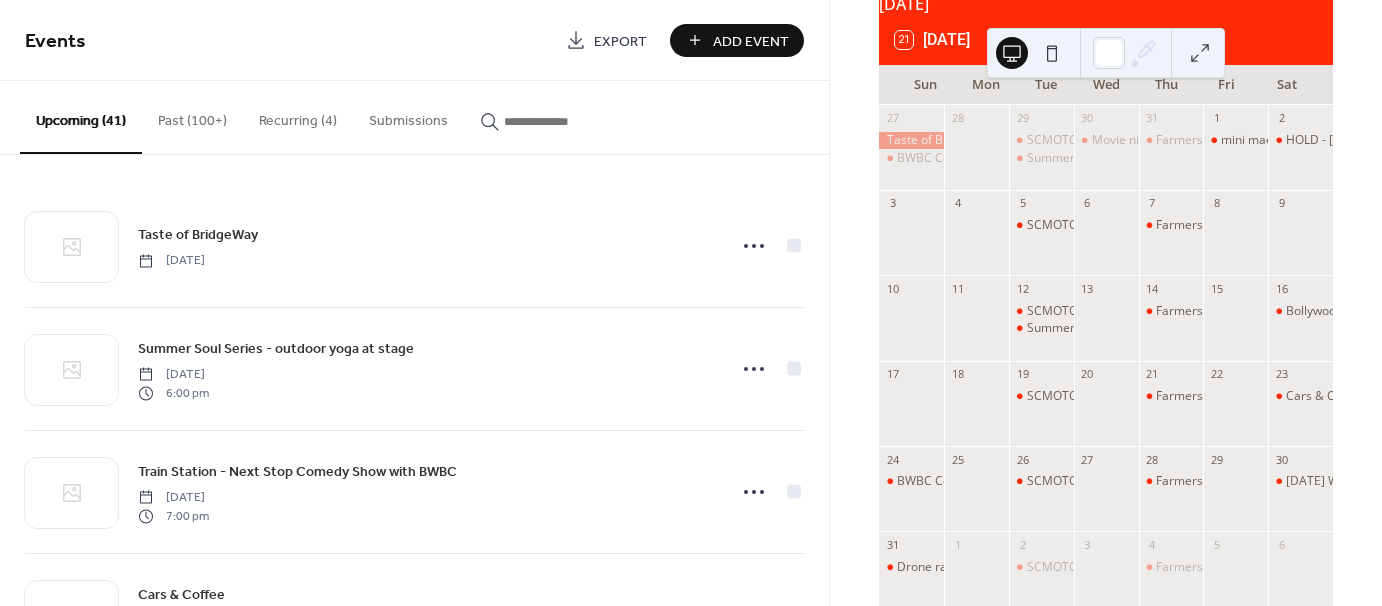 click on "21 [DATE]" at bounding box center [1106, 40] 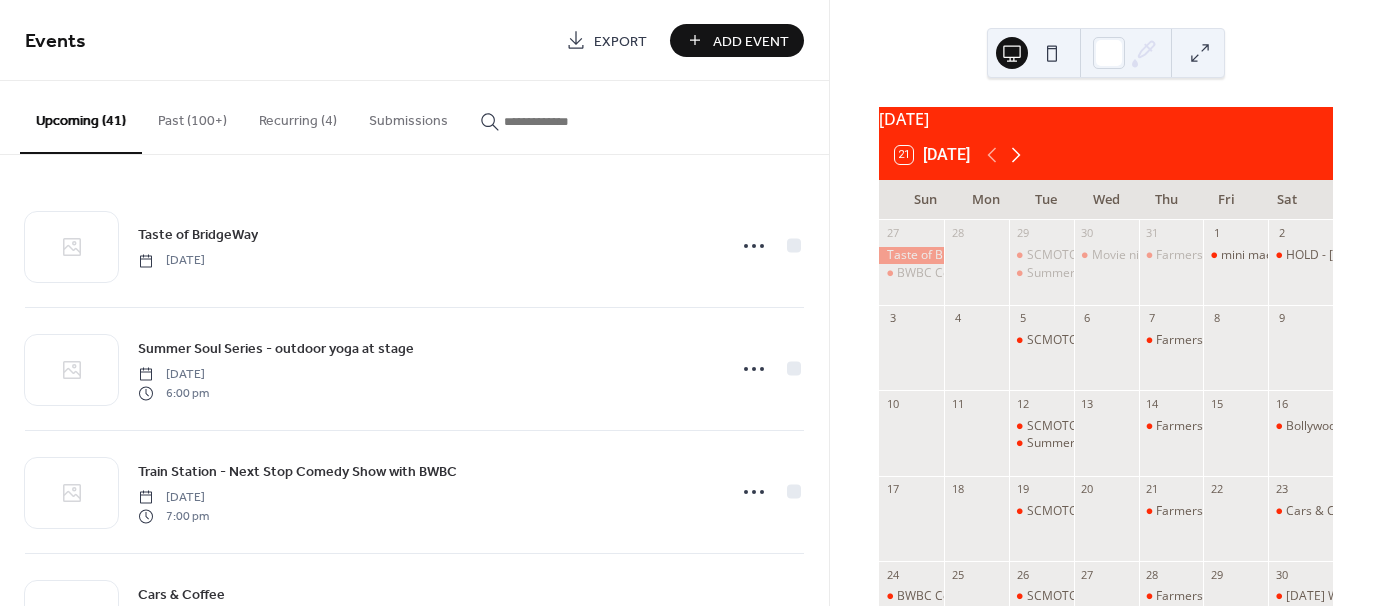 click 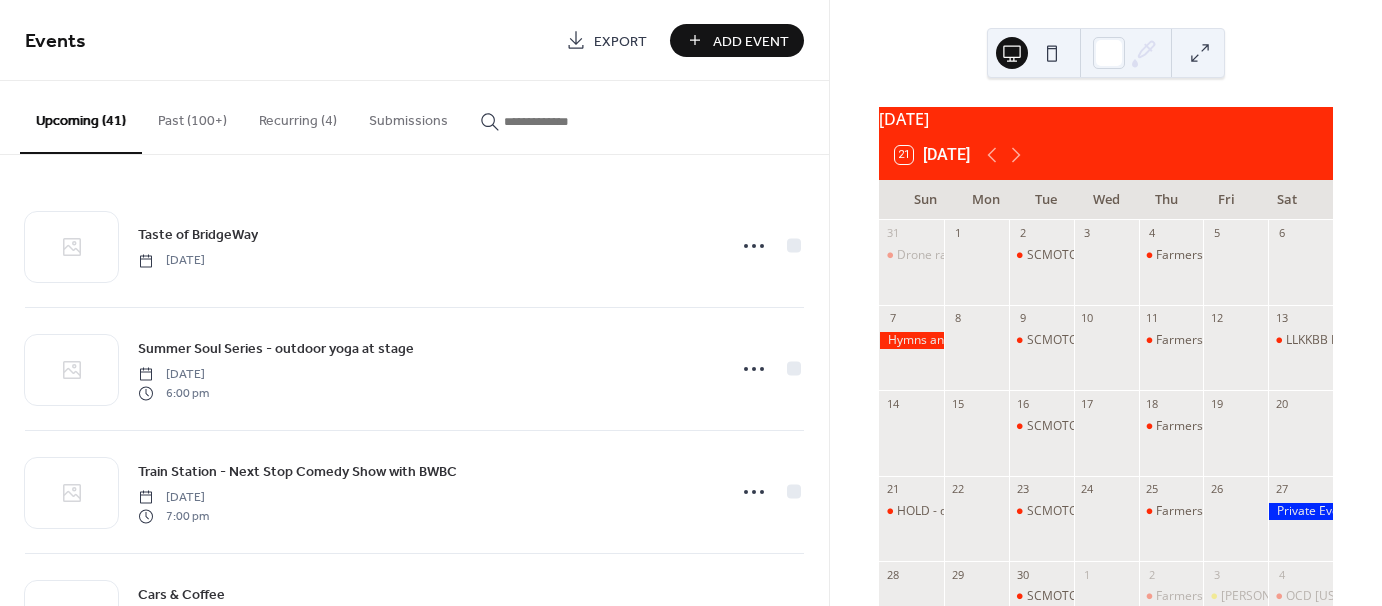 click on "Add Event" at bounding box center (751, 41) 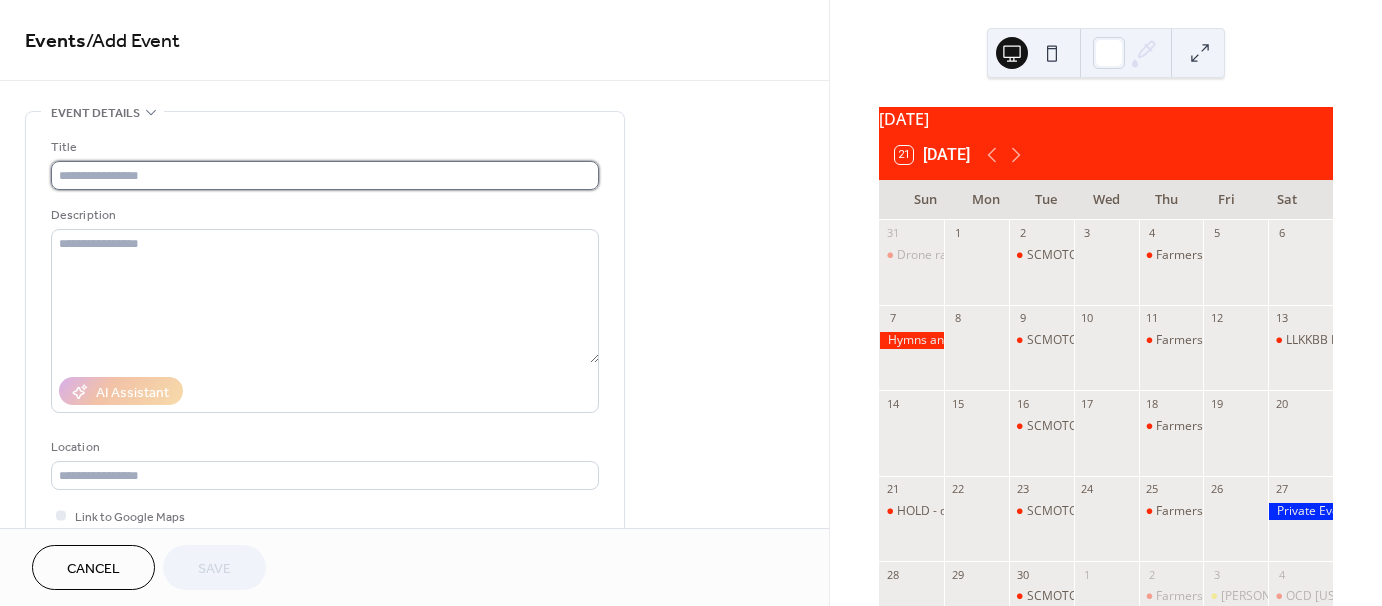 click at bounding box center (325, 175) 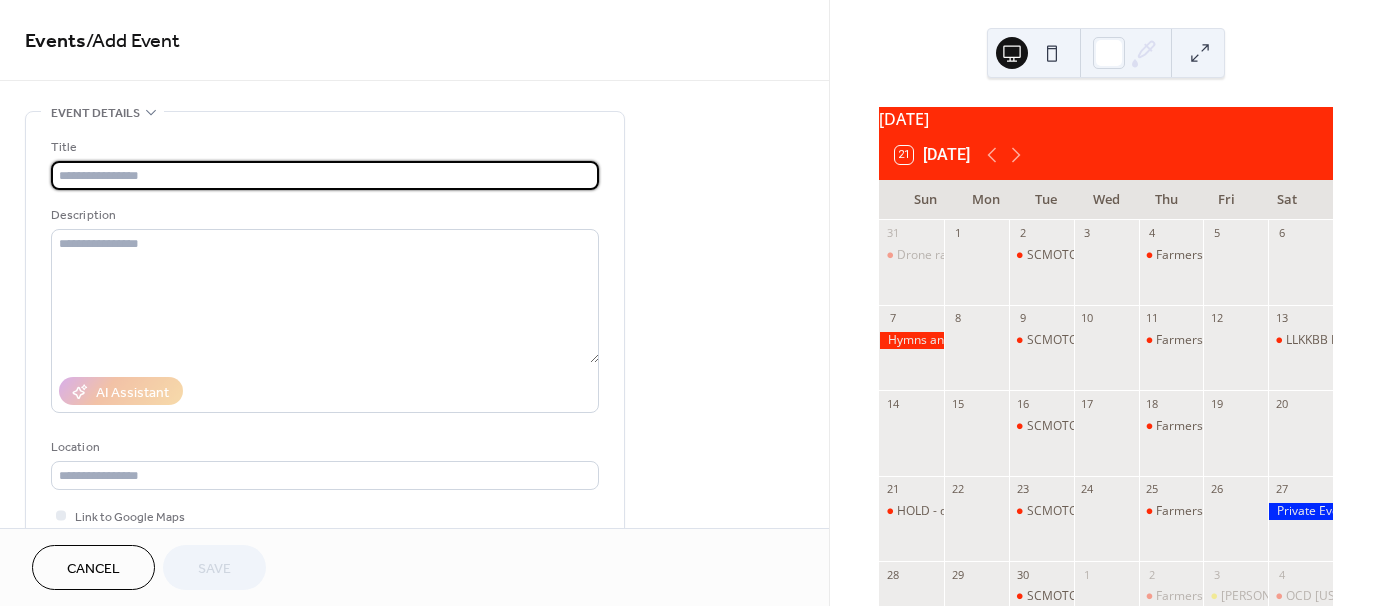 paste on "**********" 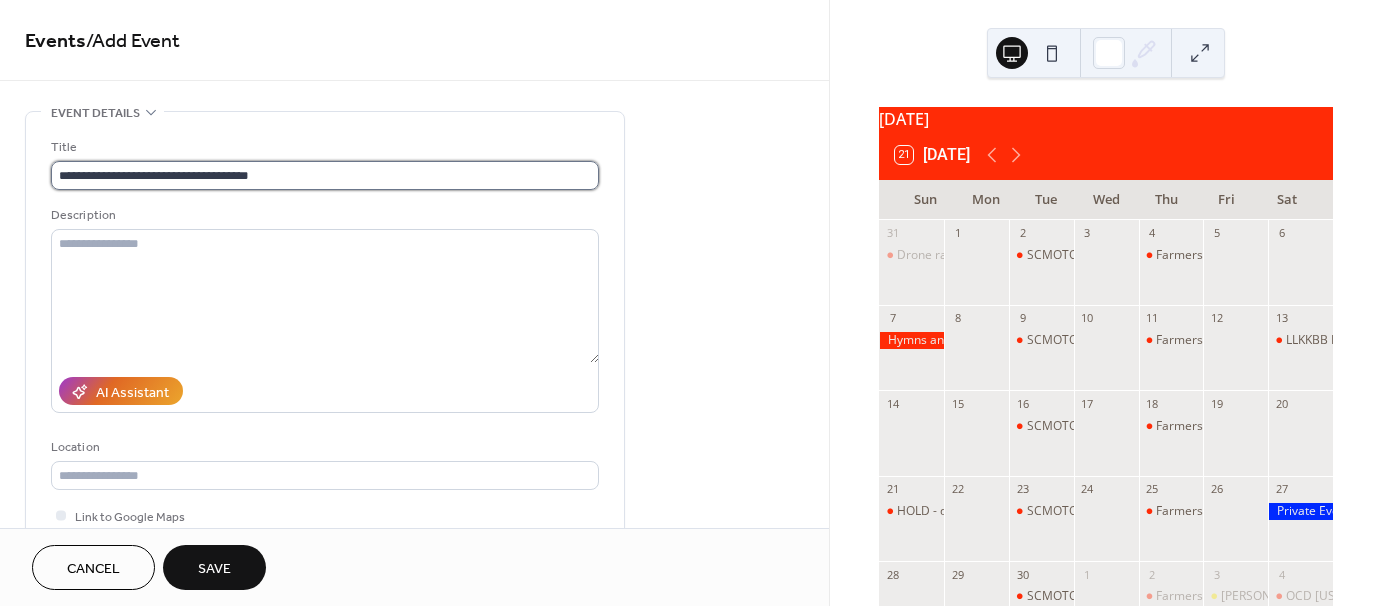 click on "**********" at bounding box center (325, 175) 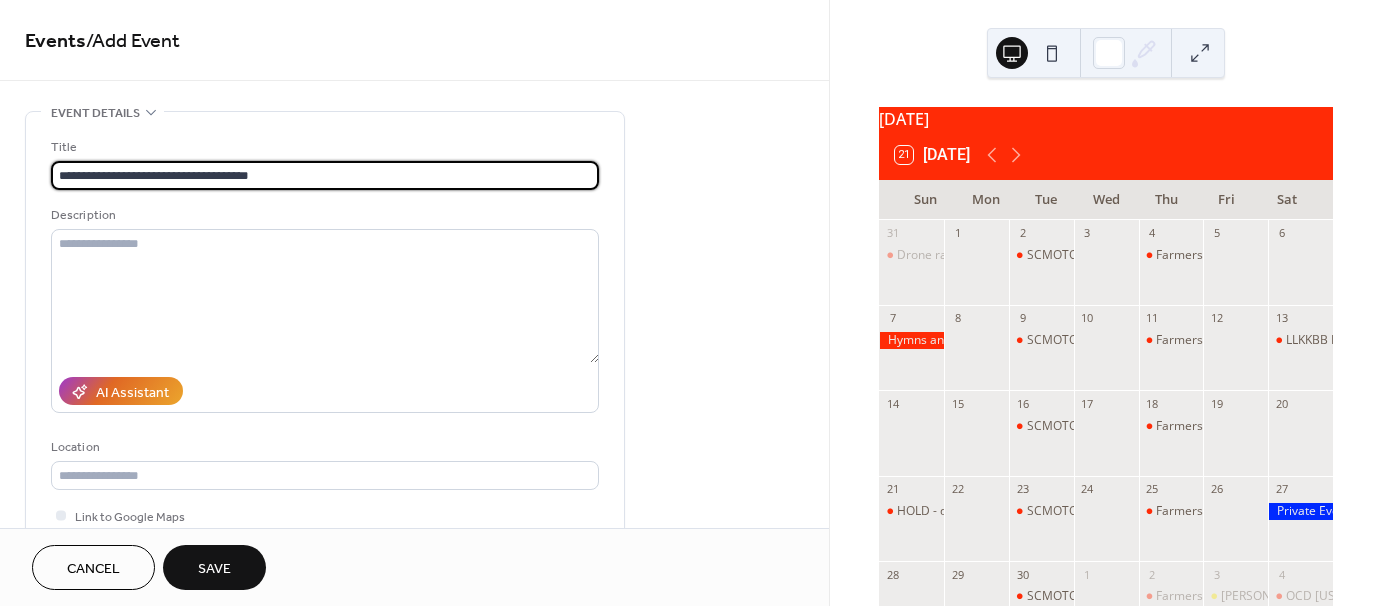 drag, startPoint x: 256, startPoint y: 172, endPoint x: 32, endPoint y: 175, distance: 224.0201 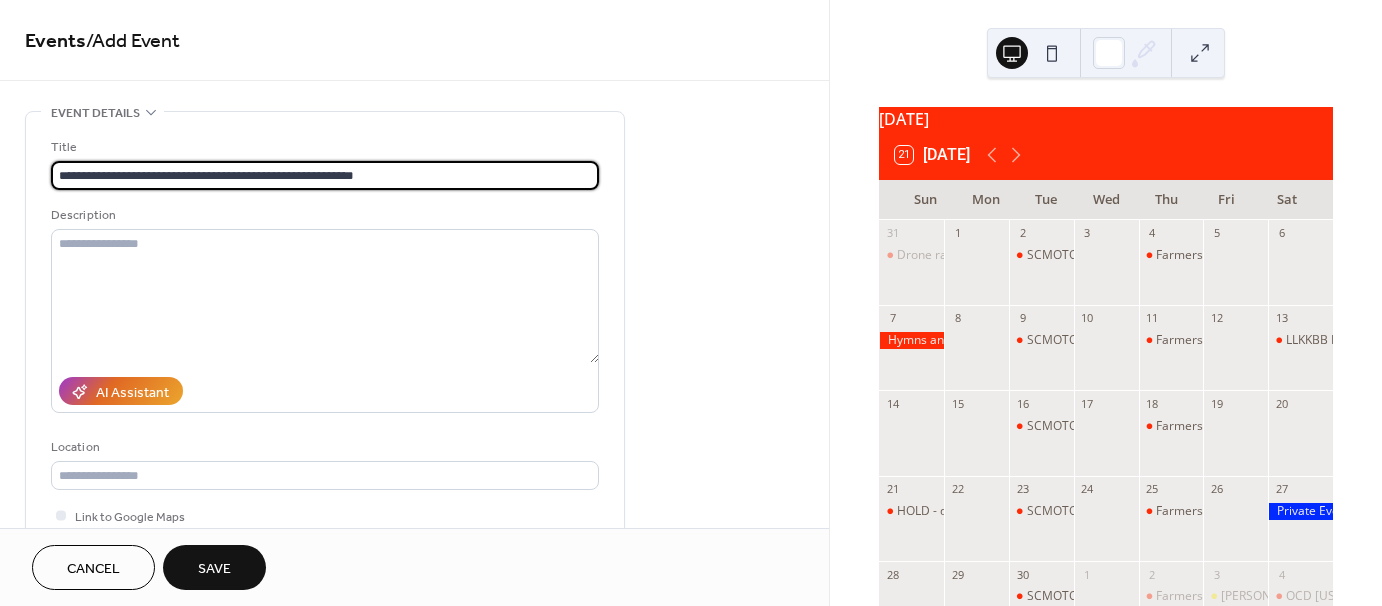 click on "**********" at bounding box center (325, 175) 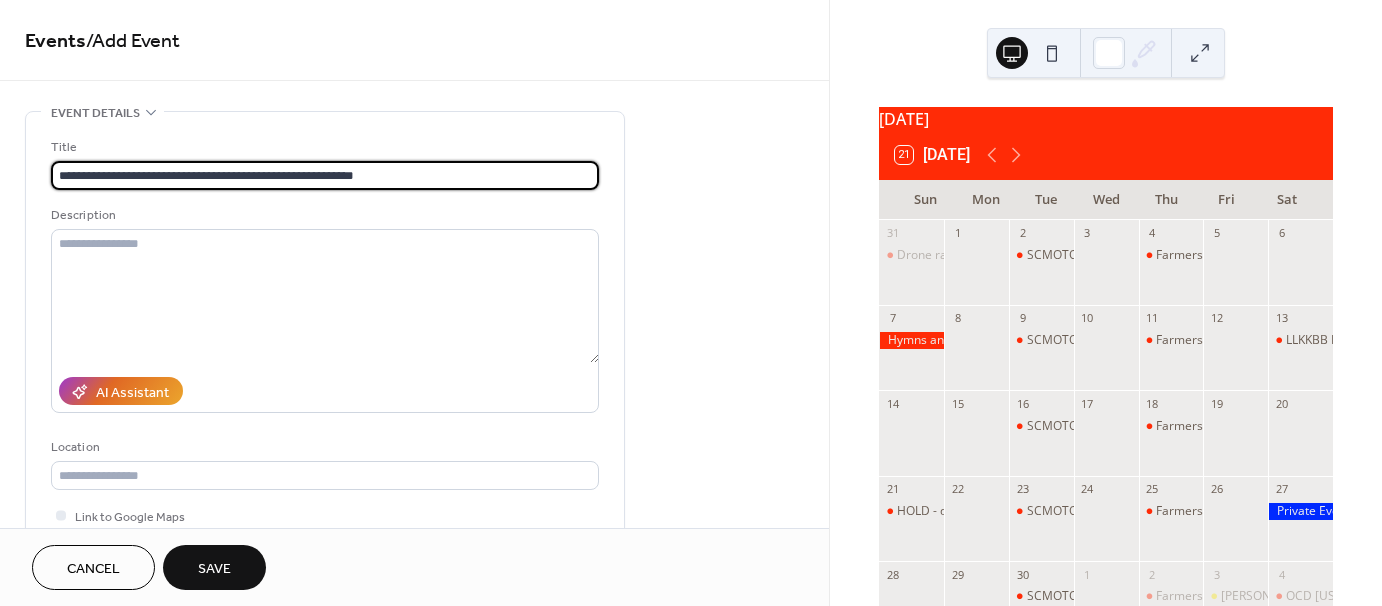 type on "**********" 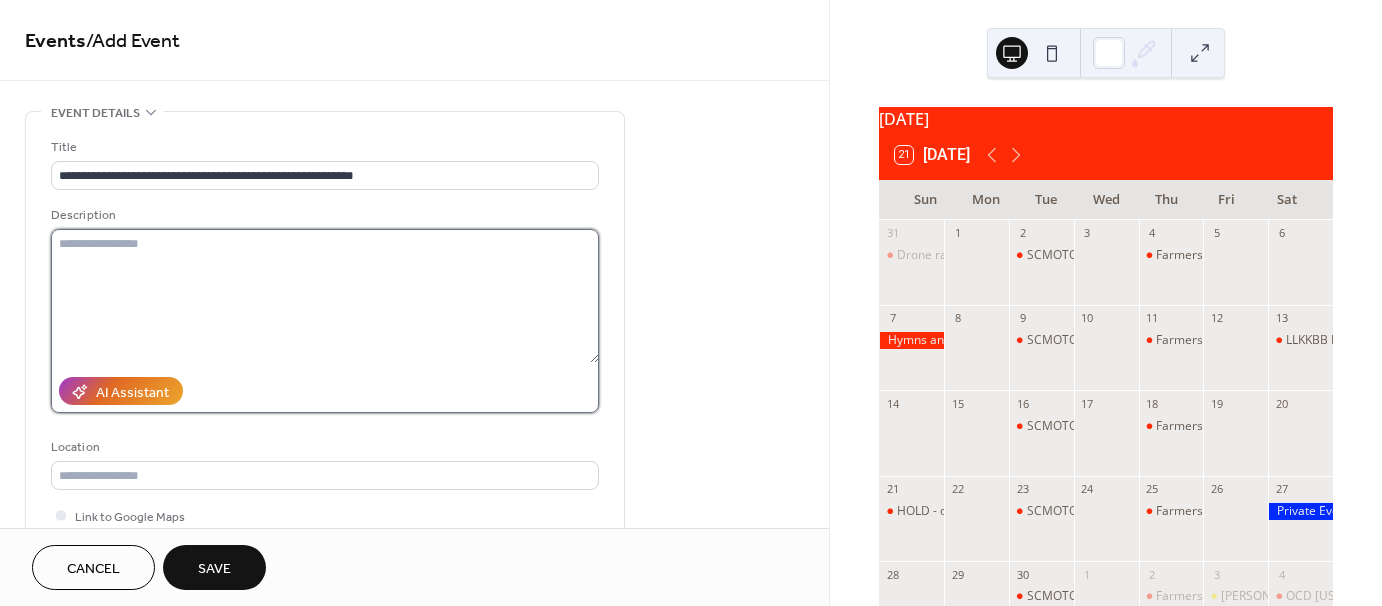 click at bounding box center (325, 296) 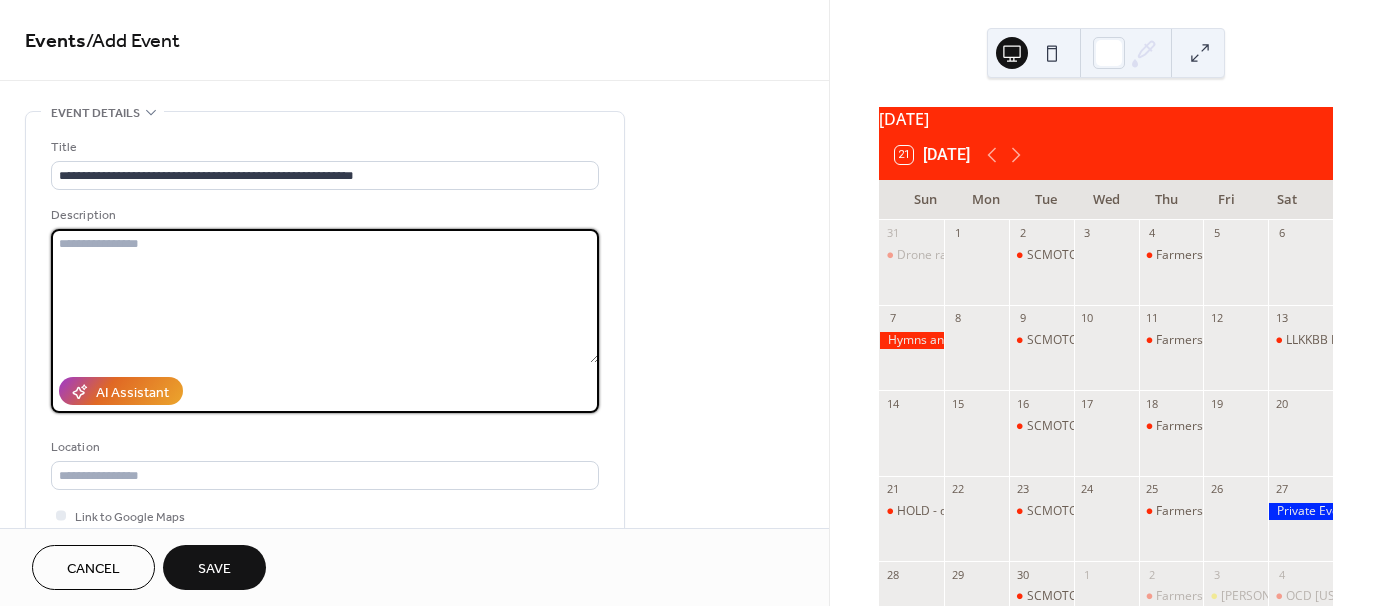 paste on "**********" 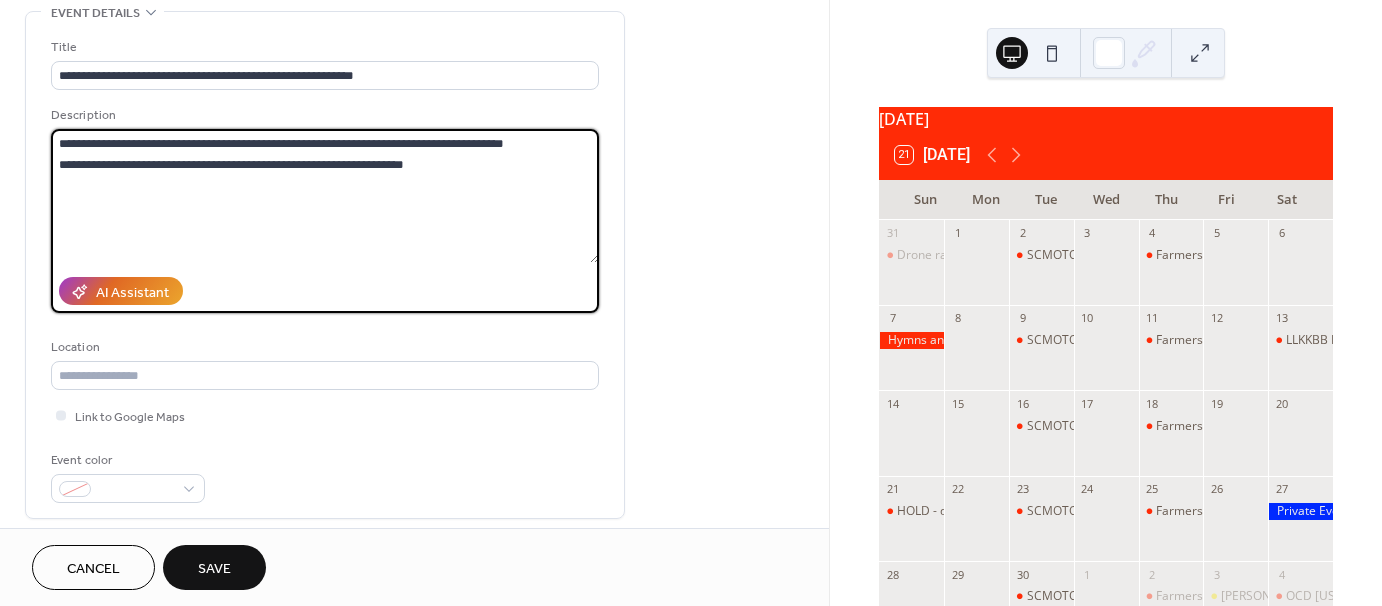 scroll, scrollTop: 300, scrollLeft: 0, axis: vertical 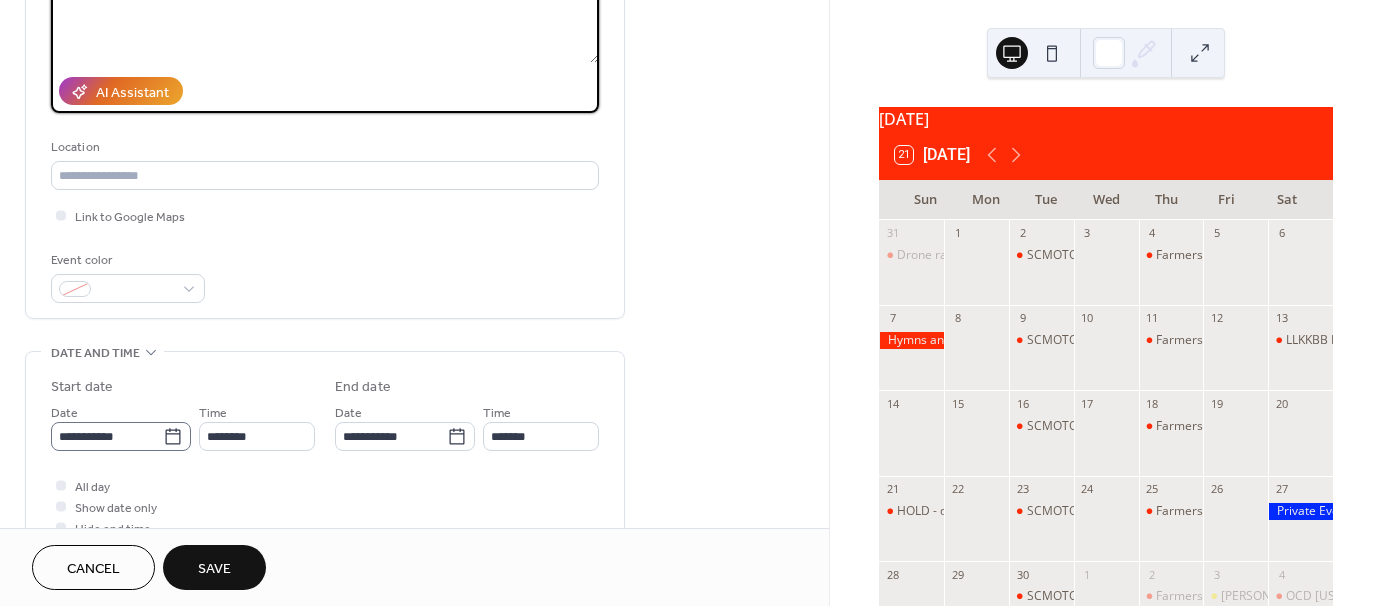 type on "**********" 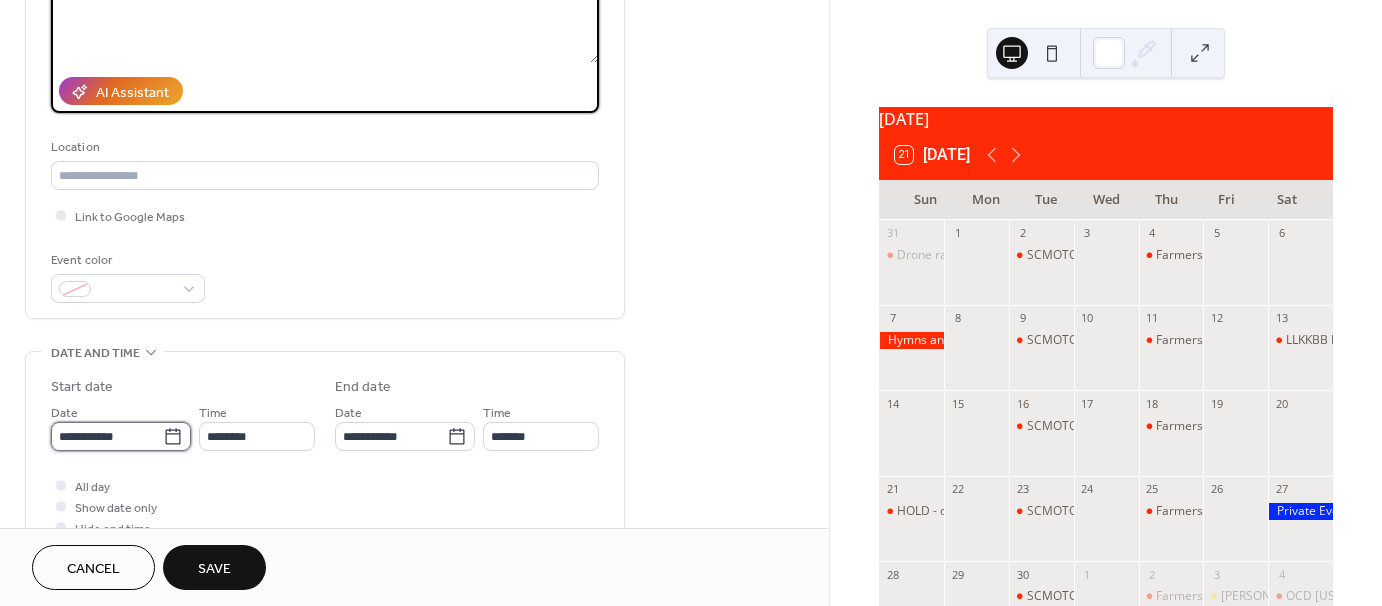 click on "**********" at bounding box center (107, 436) 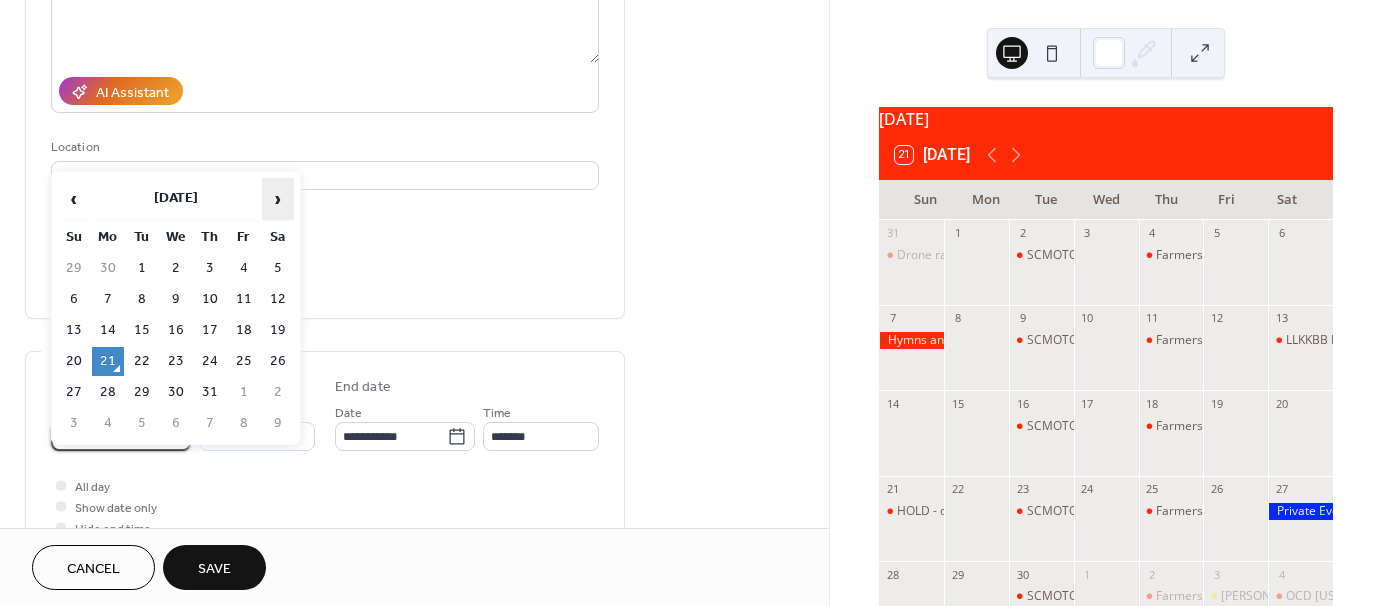 click on "›" at bounding box center (278, 199) 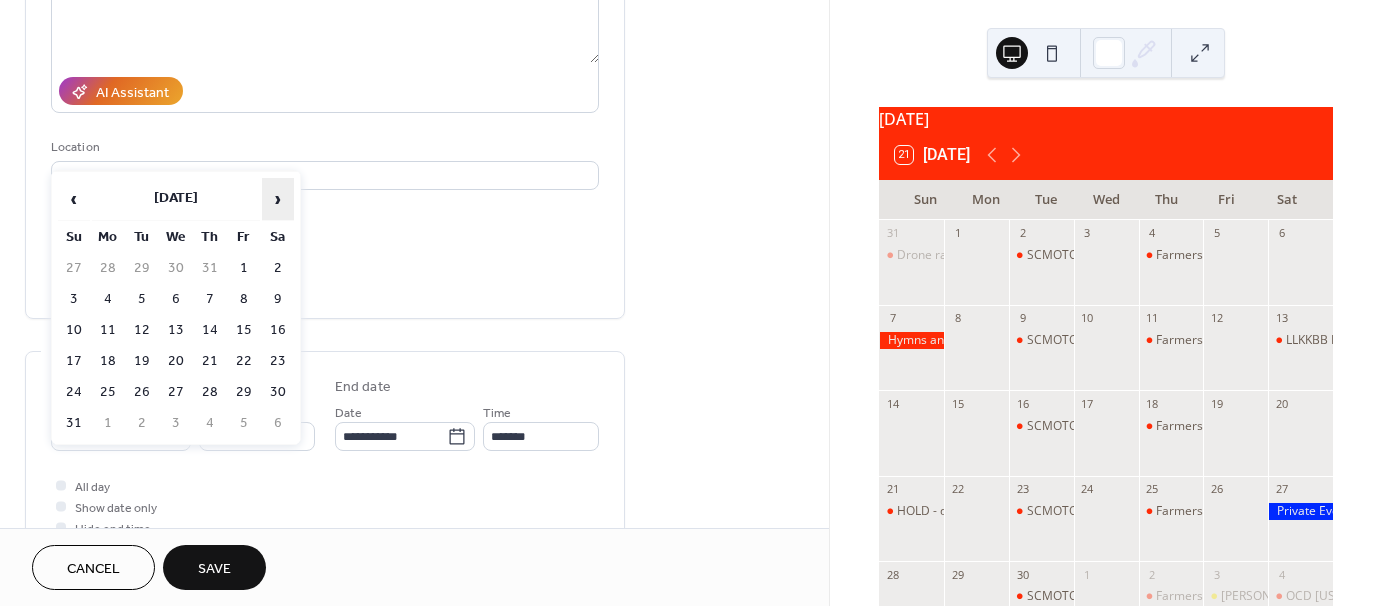 click on "›" at bounding box center [278, 199] 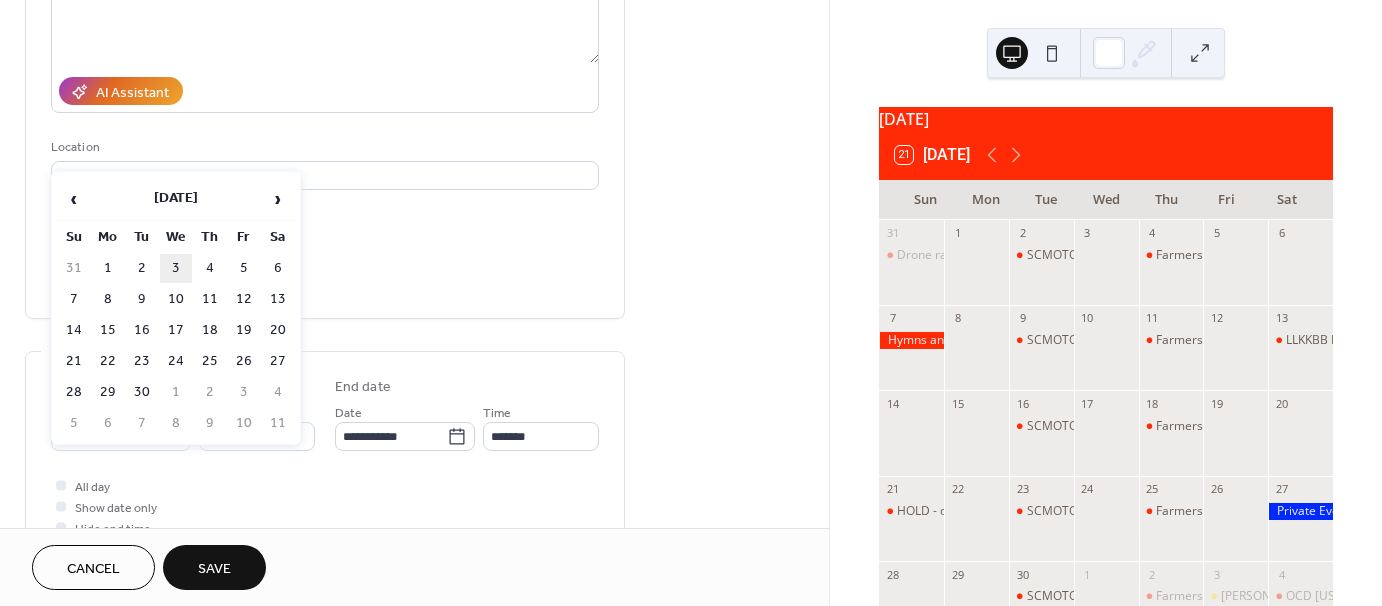click on "3" at bounding box center [176, 268] 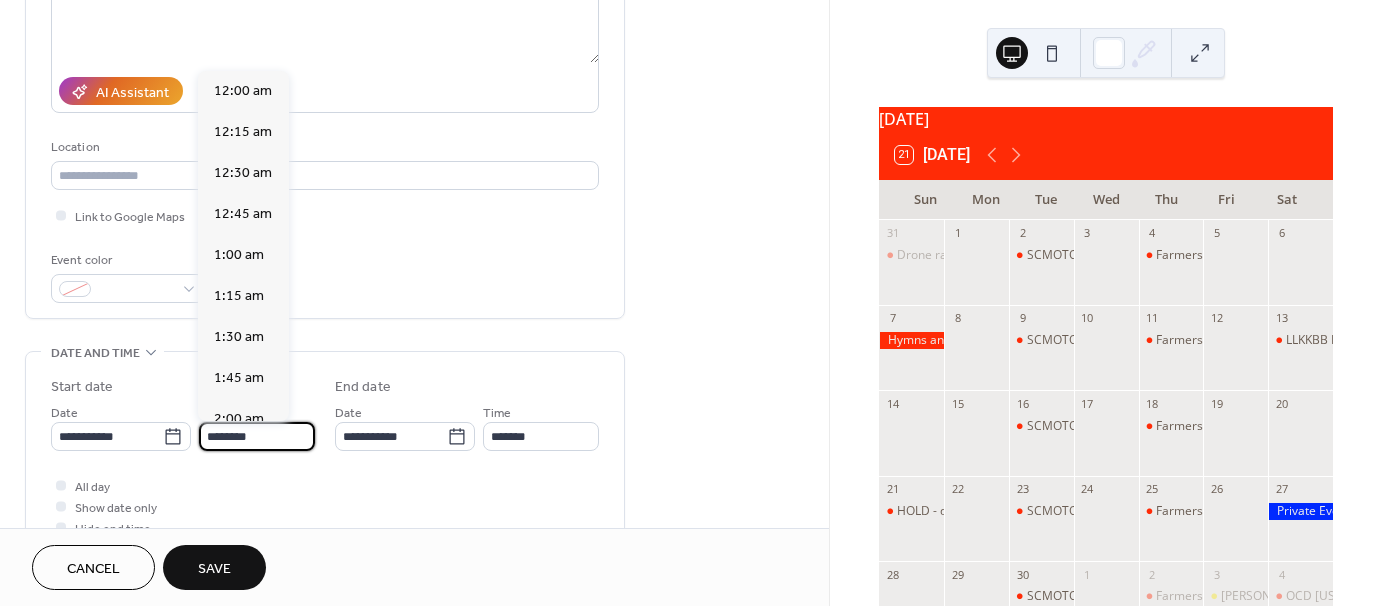 click on "********" at bounding box center (257, 436) 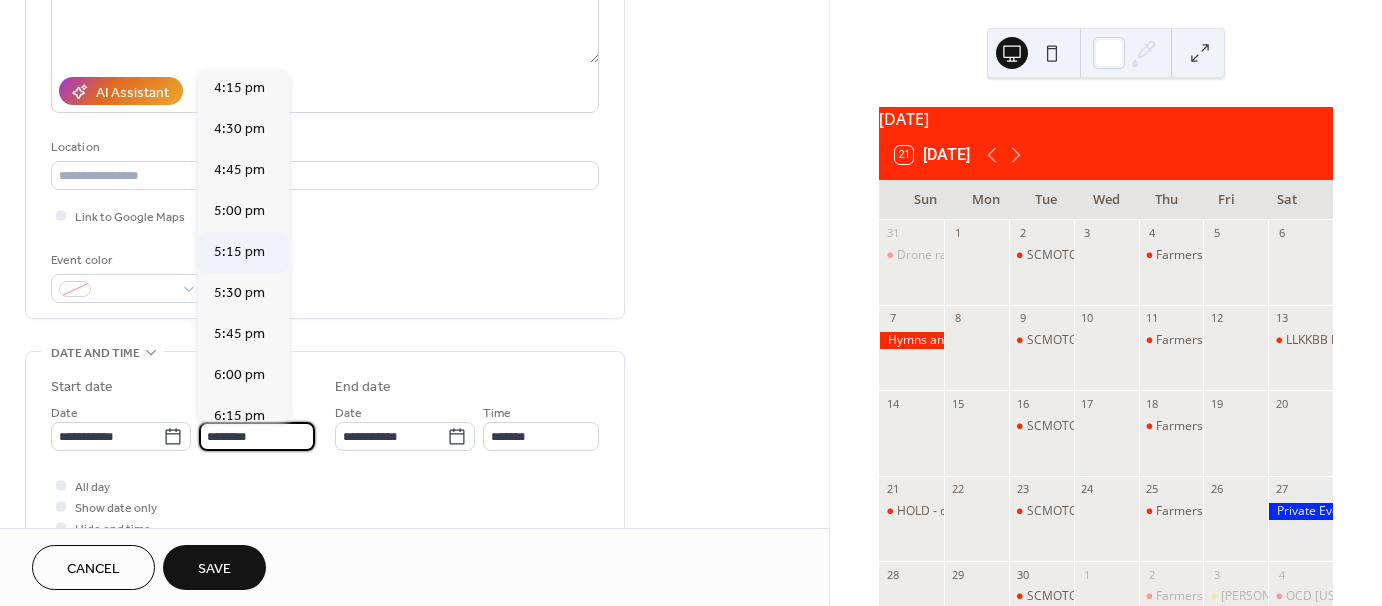 scroll, scrollTop: 2768, scrollLeft: 0, axis: vertical 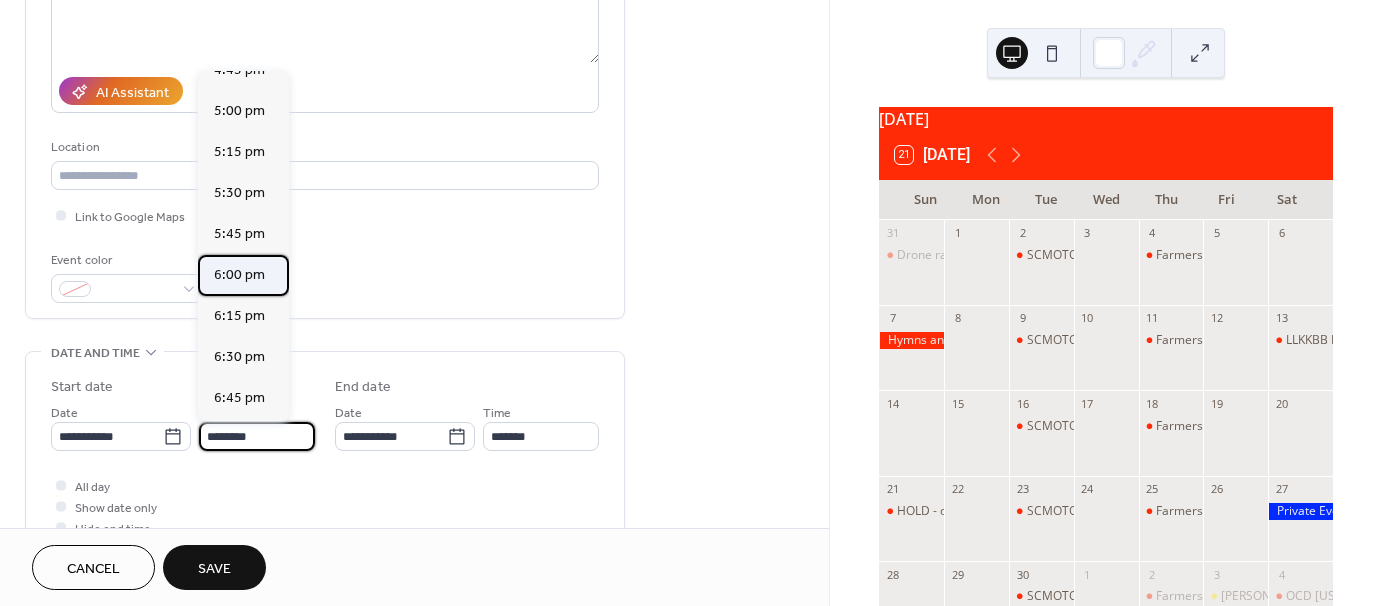 click on "6:00 pm" at bounding box center [239, 275] 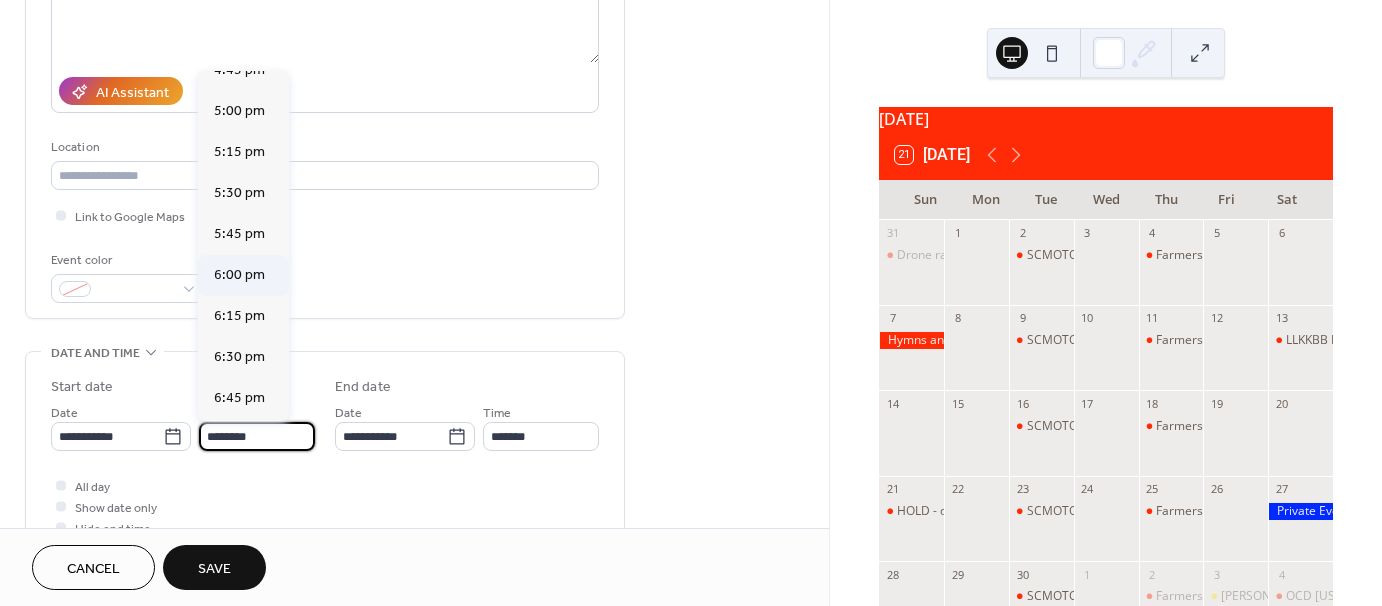 type on "*******" 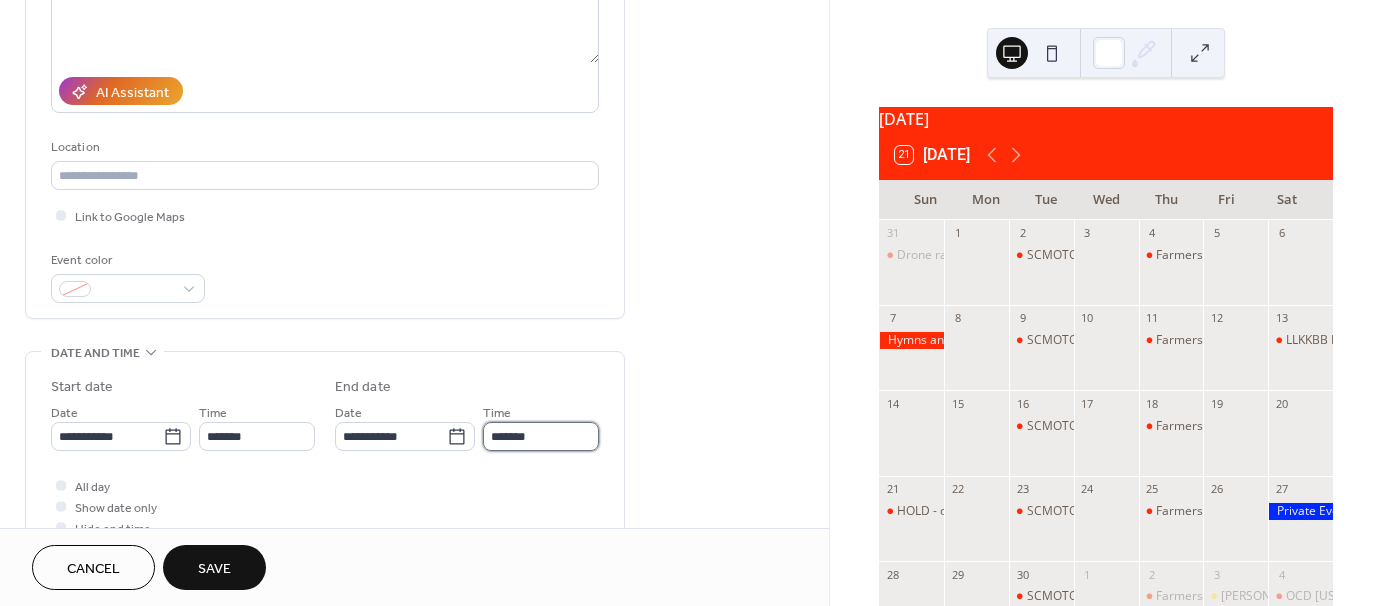 click on "*******" at bounding box center [541, 436] 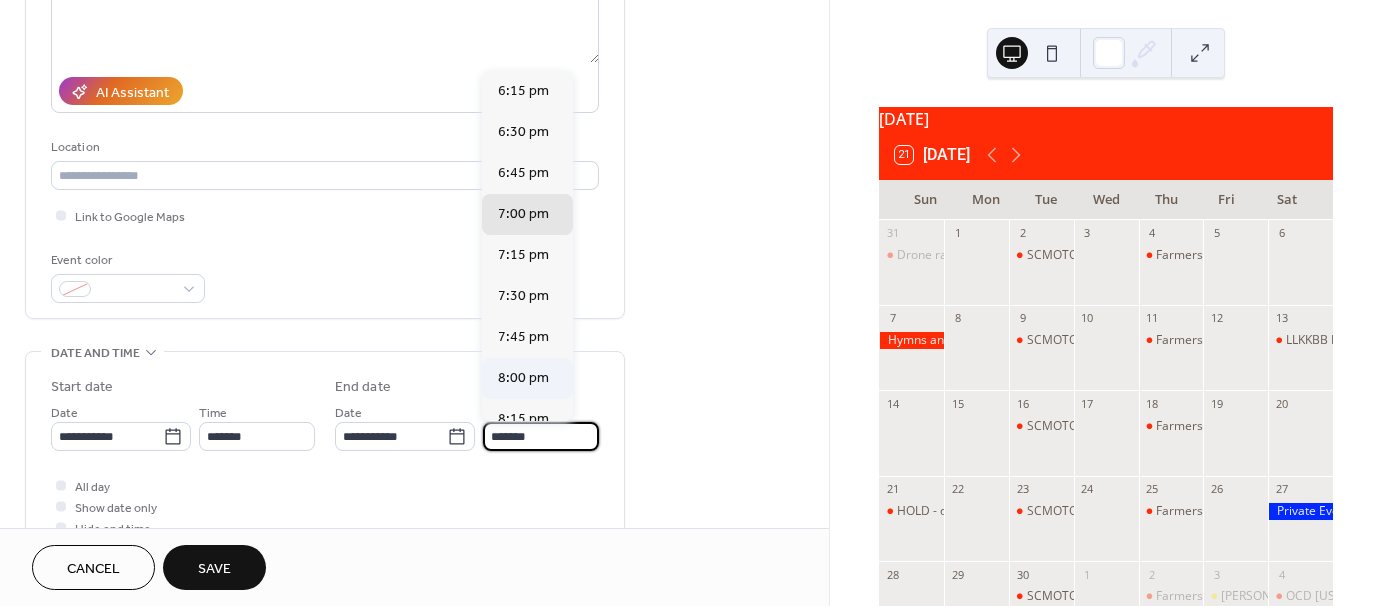 scroll, scrollTop: 100, scrollLeft: 0, axis: vertical 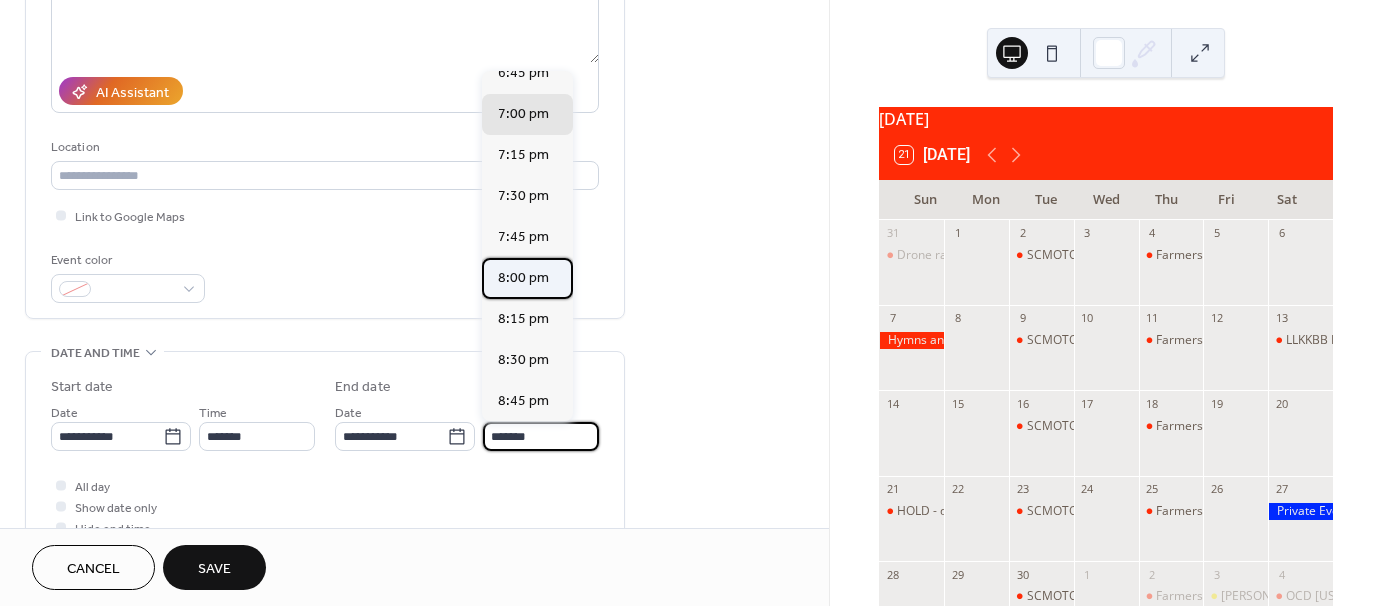 click on "8:00 pm" at bounding box center (523, 278) 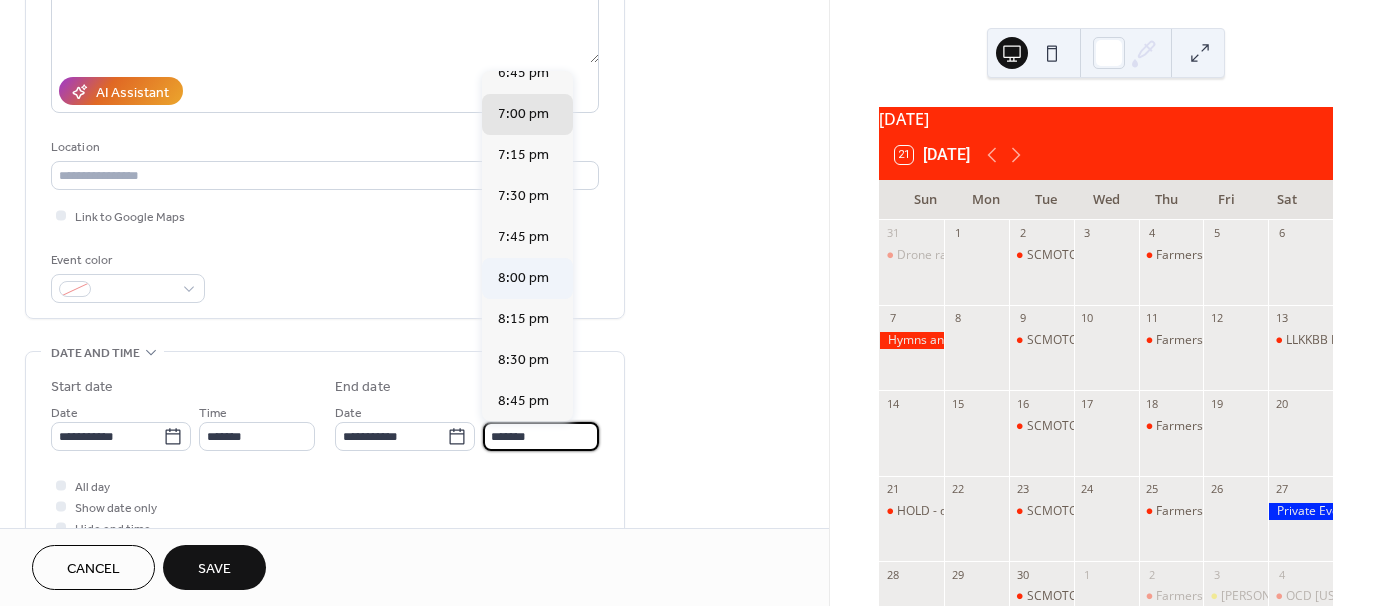 type on "*******" 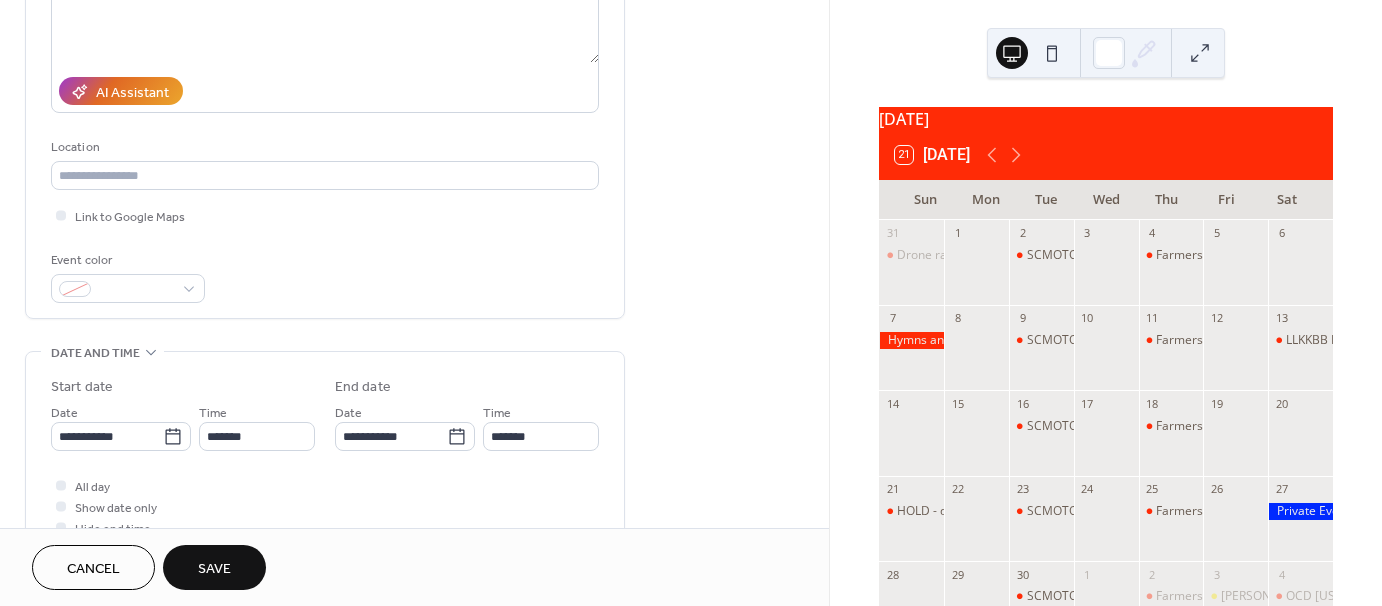 drag, startPoint x: 216, startPoint y: 563, endPoint x: 604, endPoint y: 339, distance: 448.01785 